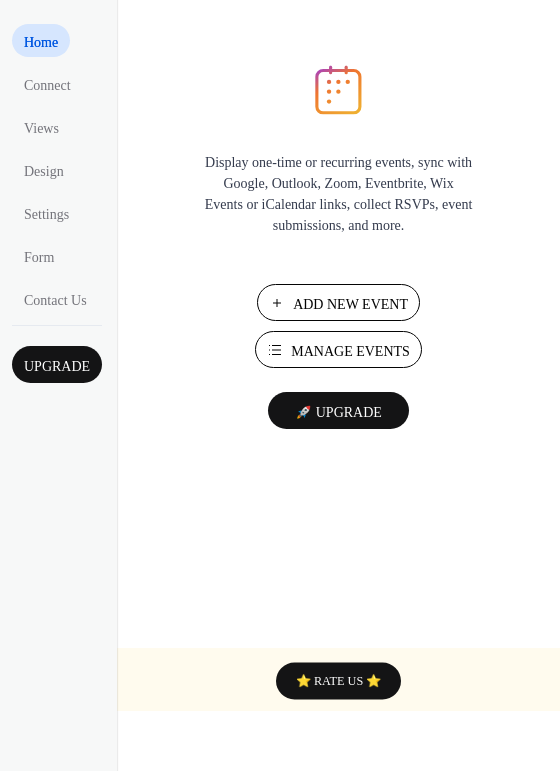 scroll, scrollTop: 0, scrollLeft: 0, axis: both 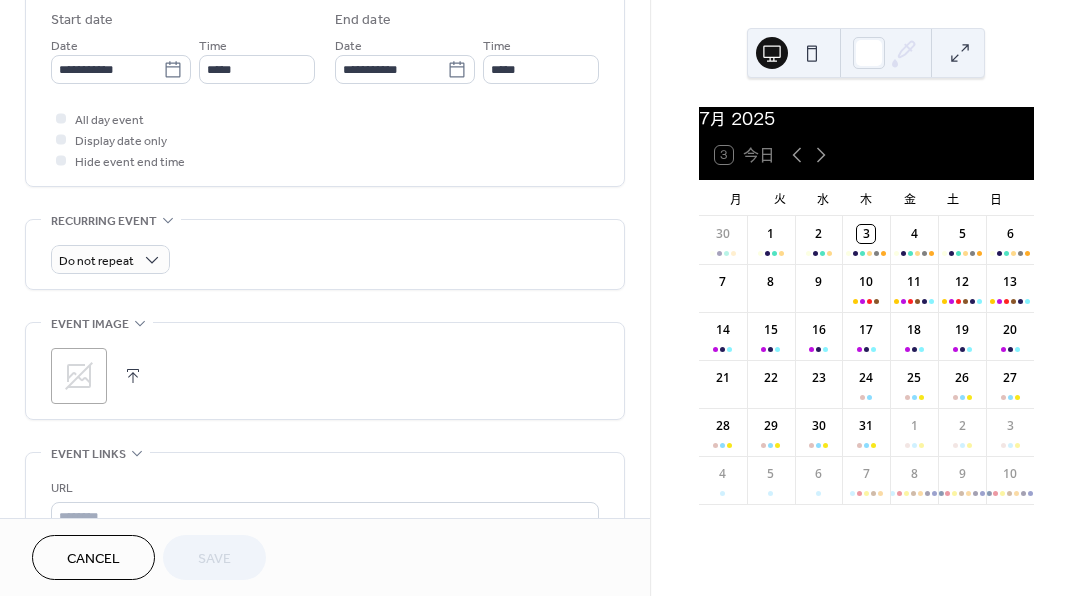 click 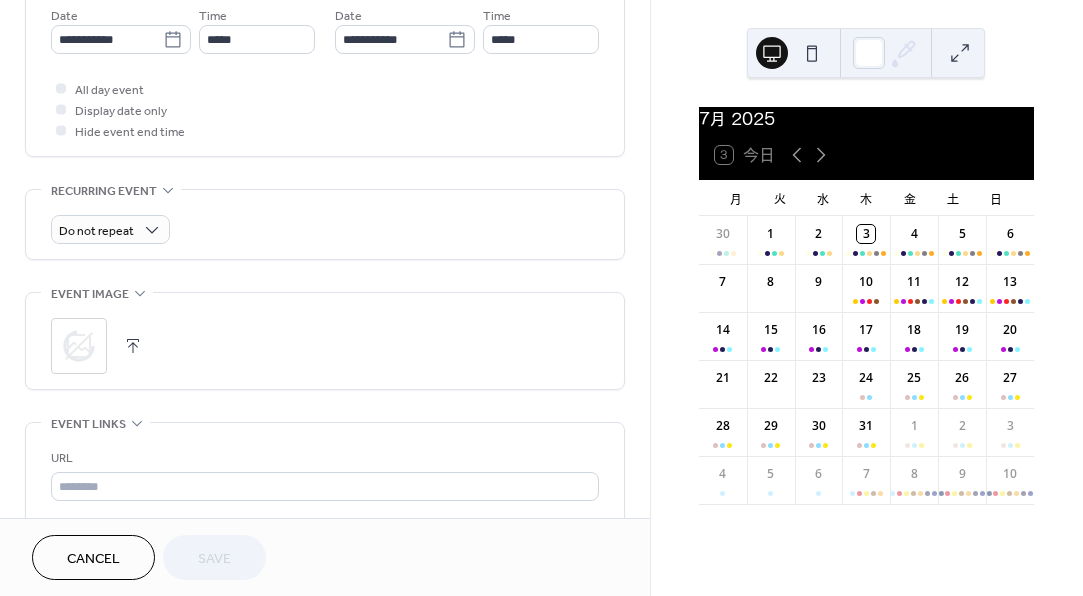 scroll, scrollTop: 888, scrollLeft: 0, axis: vertical 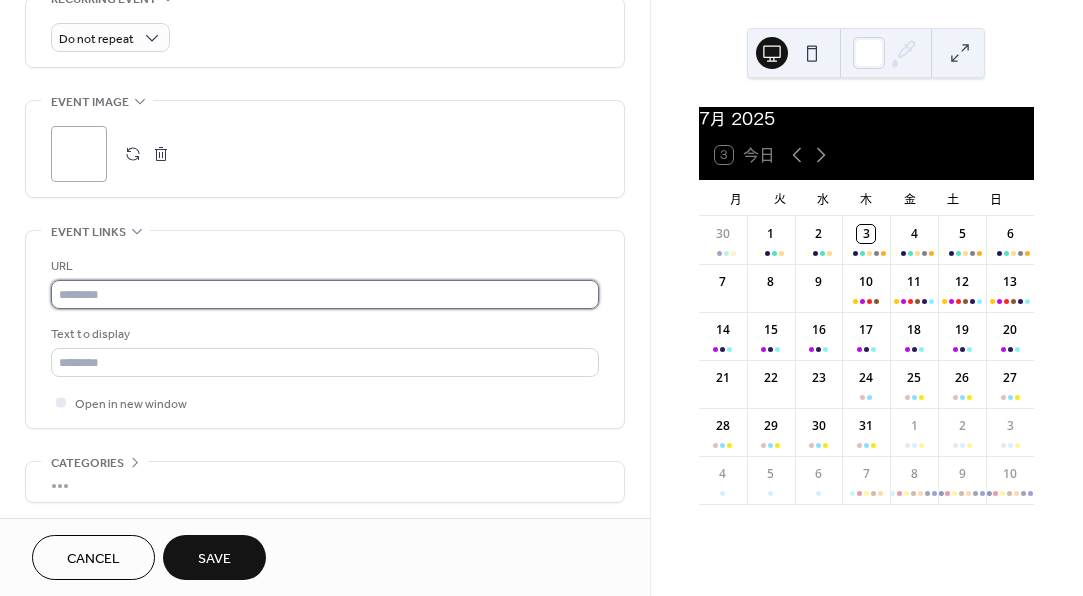 click at bounding box center [325, 294] 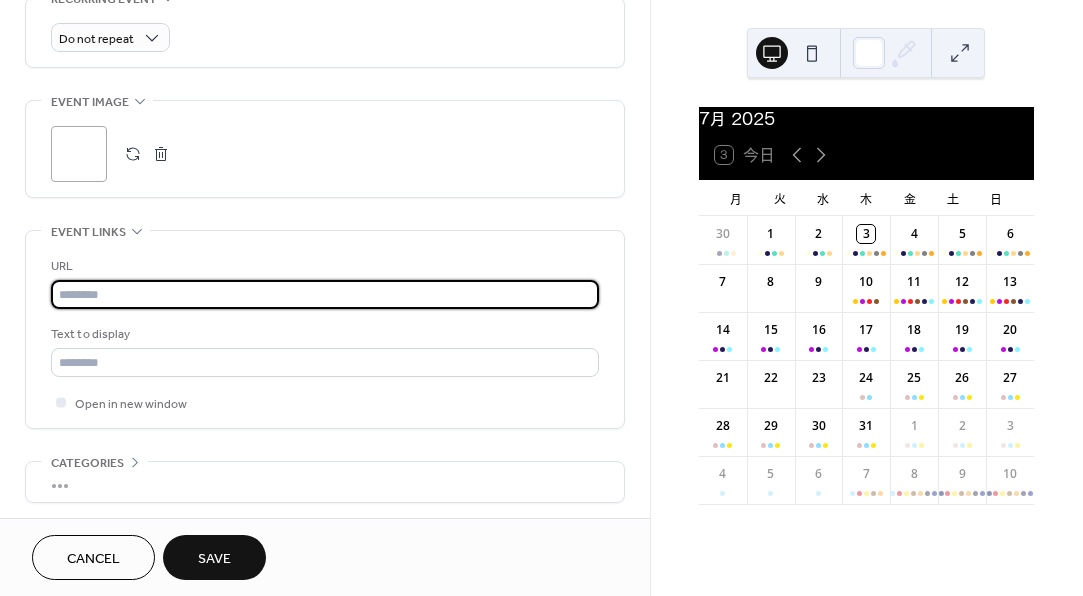paste on "**********" 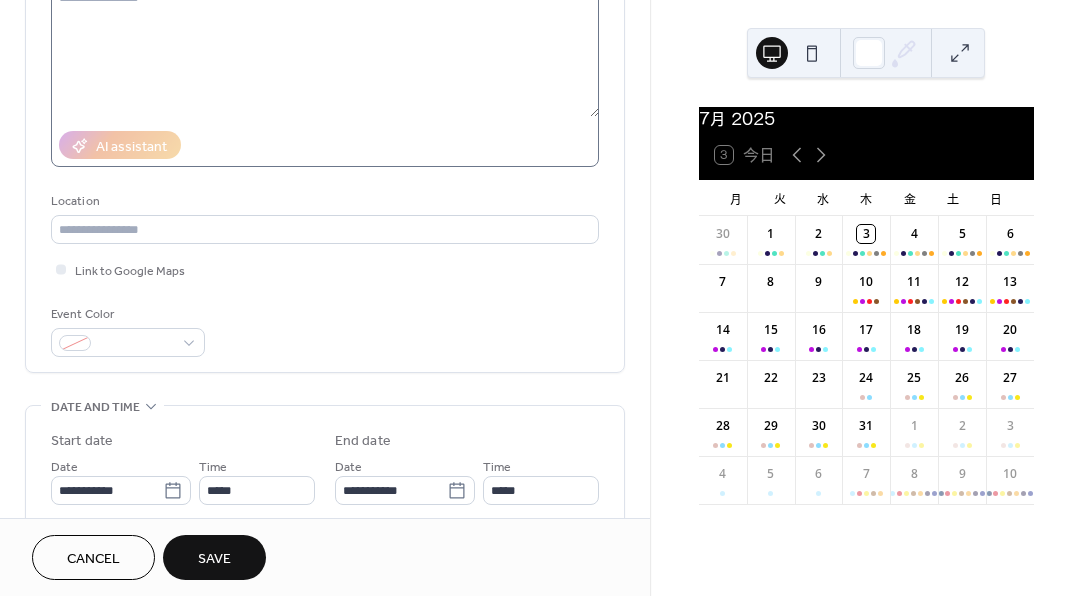 scroll, scrollTop: 222, scrollLeft: 0, axis: vertical 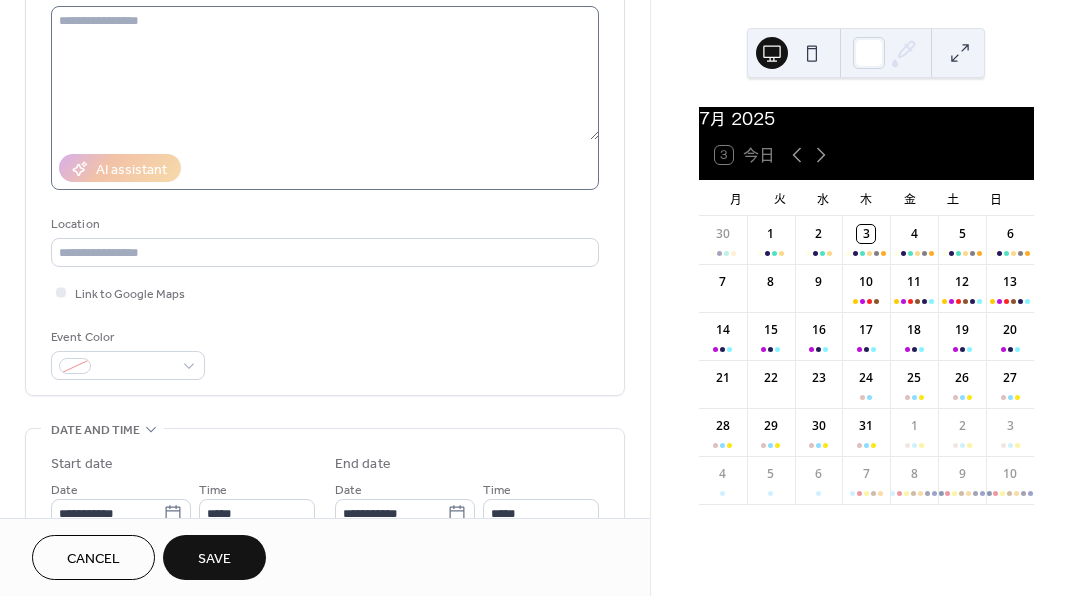 type on "**********" 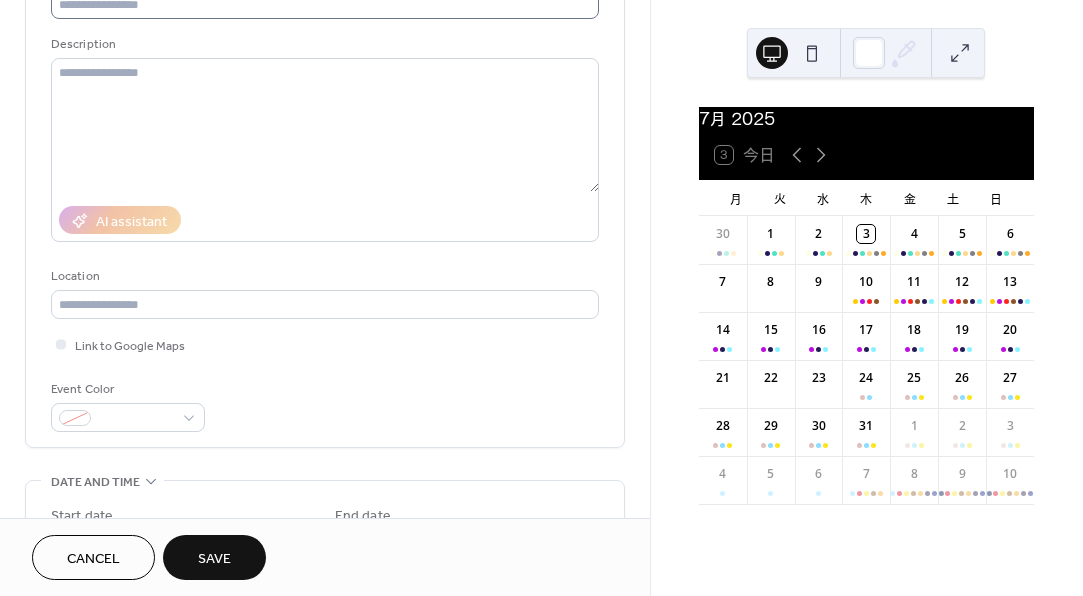 scroll, scrollTop: 0, scrollLeft: 0, axis: both 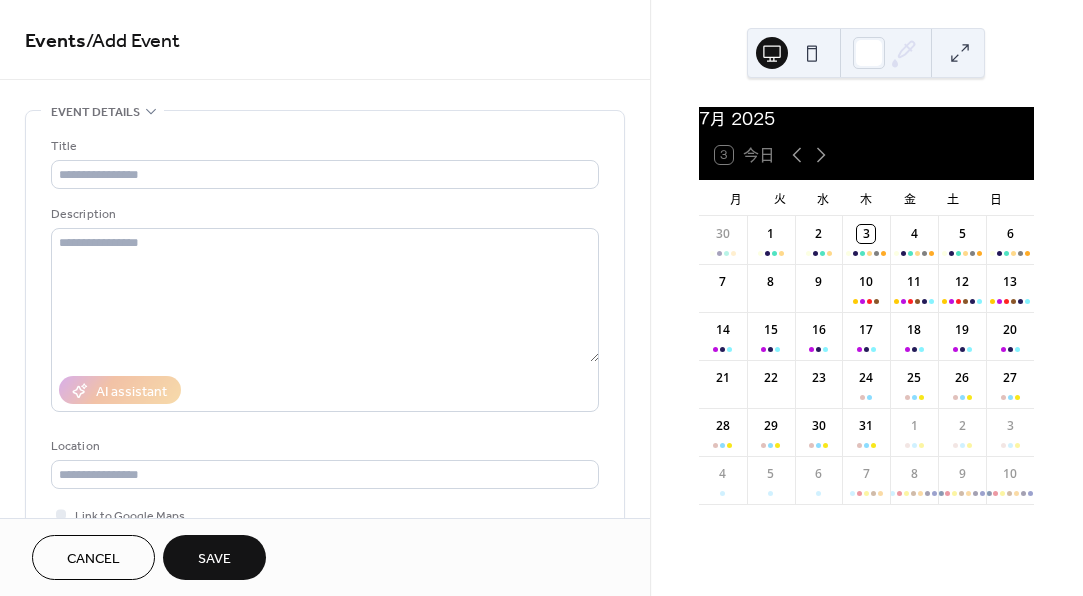 click on "Title Description AI assistant Location Link to Google Maps Event Color" at bounding box center (325, 364) 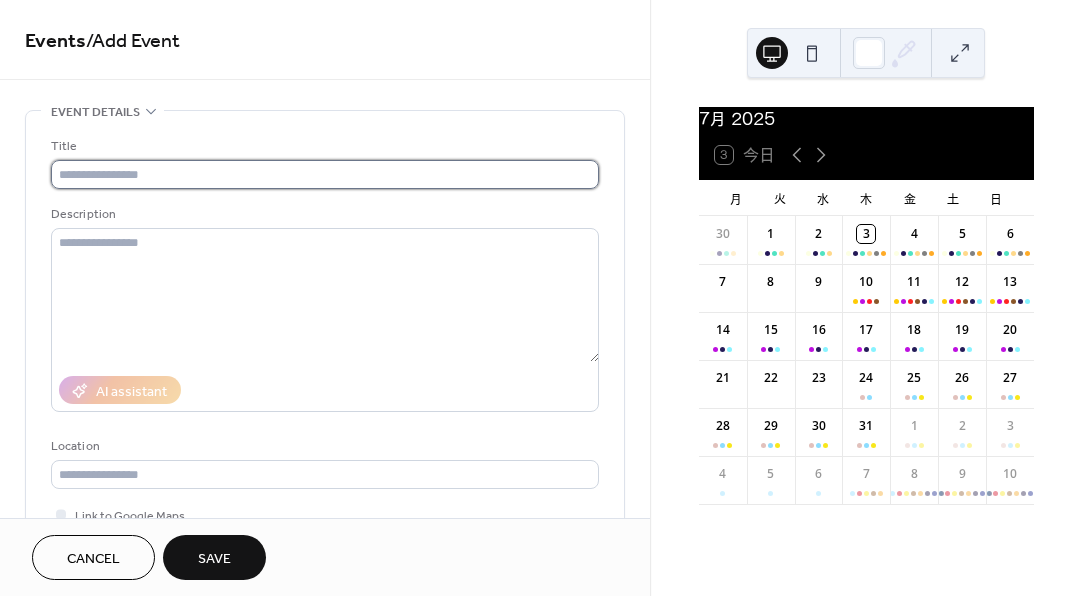 click at bounding box center [325, 174] 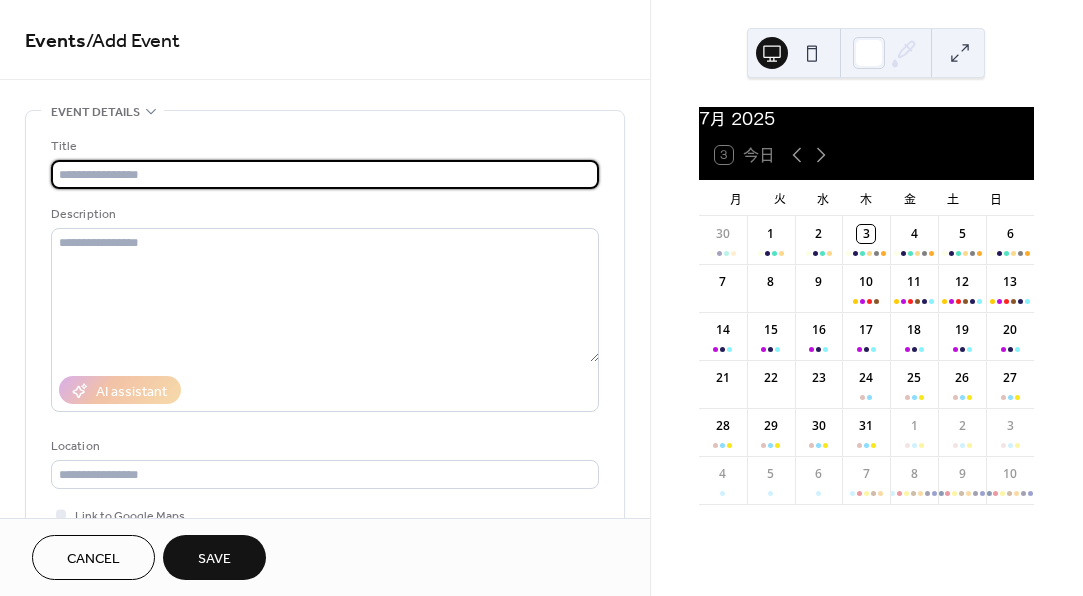 paste on "**********" 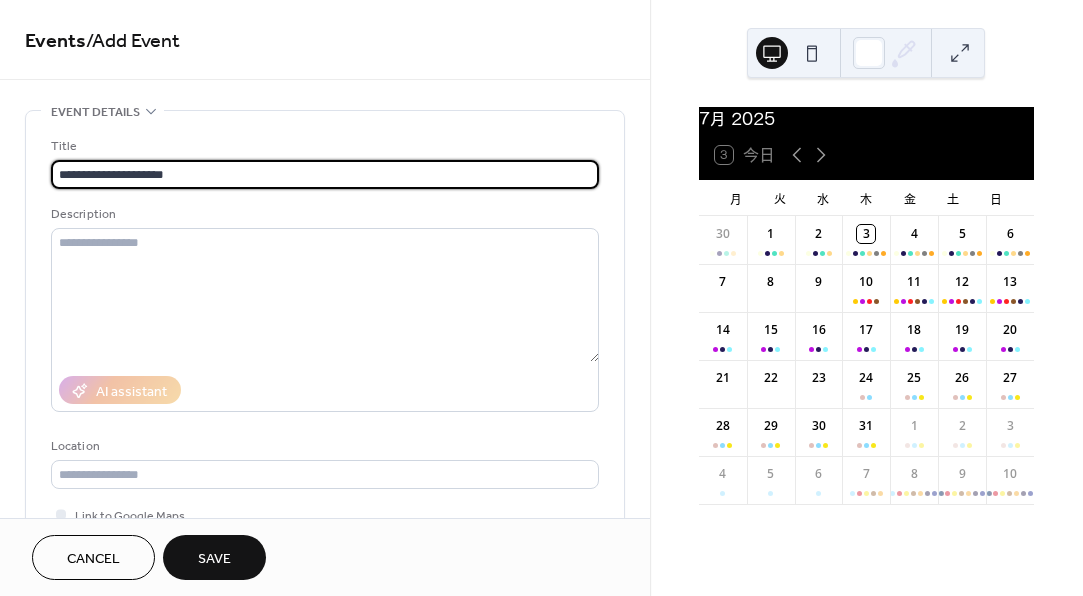 type on "**********" 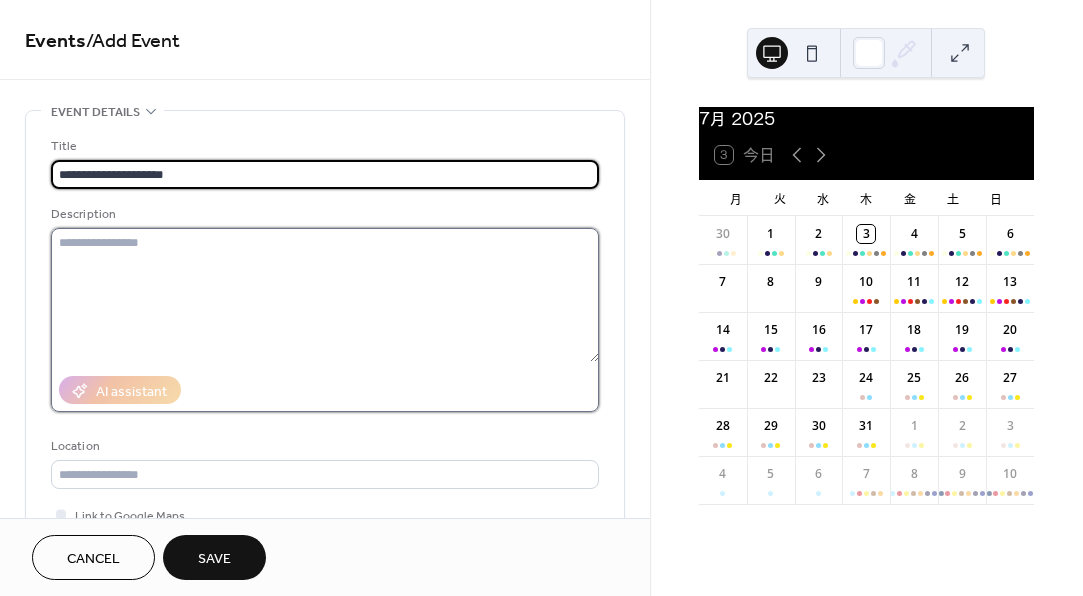 click at bounding box center [325, 295] 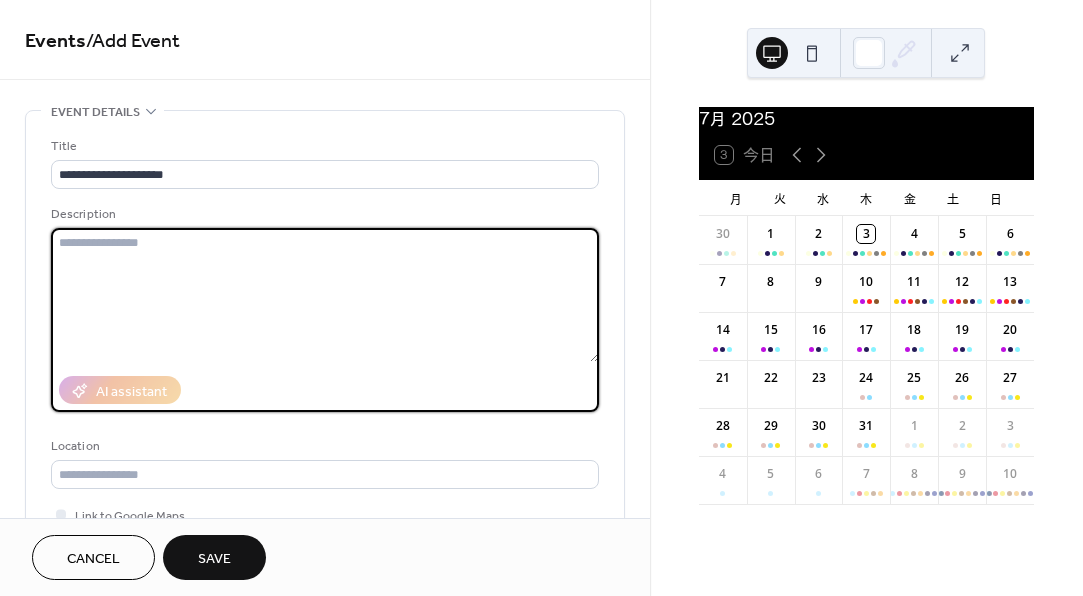 paste on "**********" 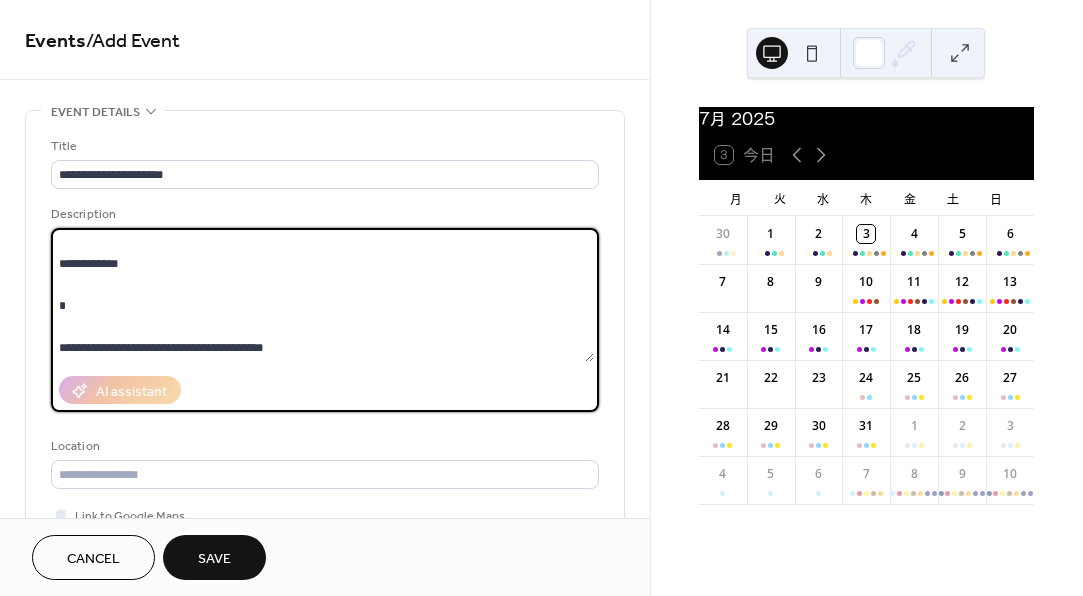scroll, scrollTop: 104, scrollLeft: 0, axis: vertical 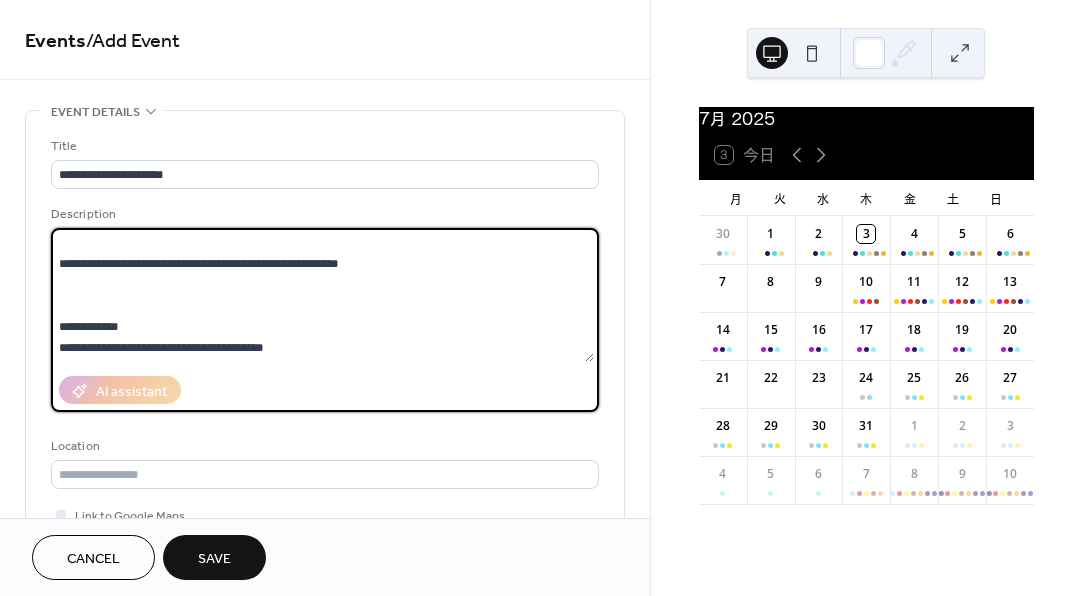click on "**********" at bounding box center (322, 295) 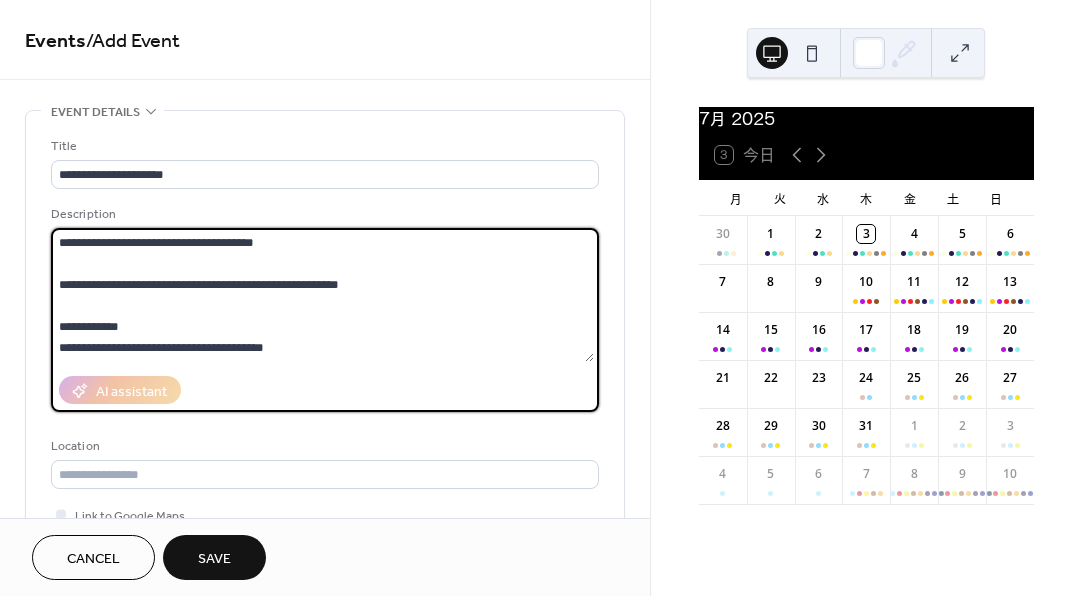scroll, scrollTop: 0, scrollLeft: 0, axis: both 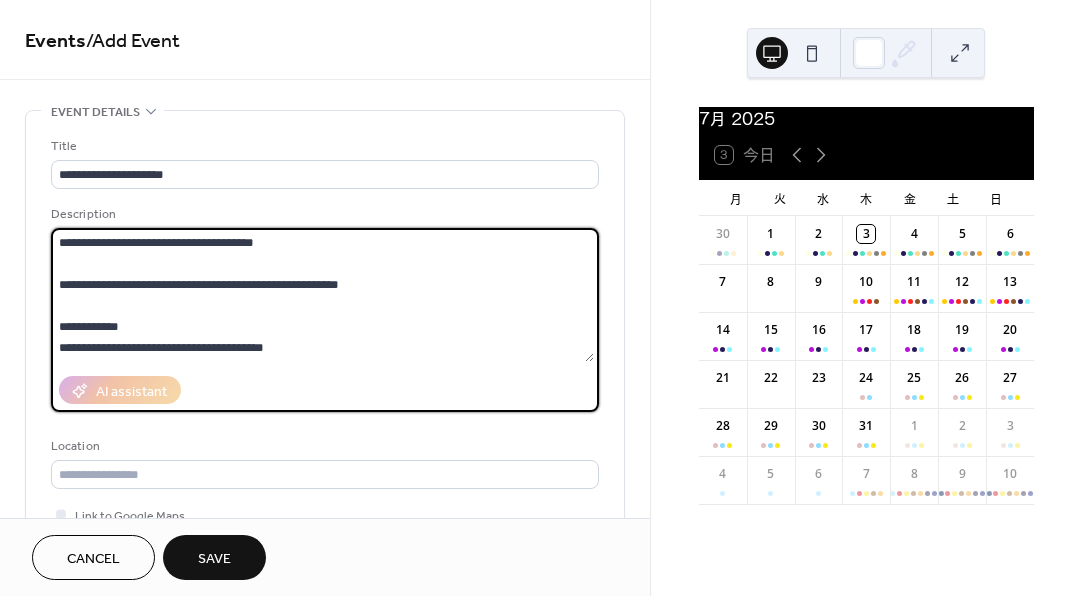 click on "**********" at bounding box center [322, 295] 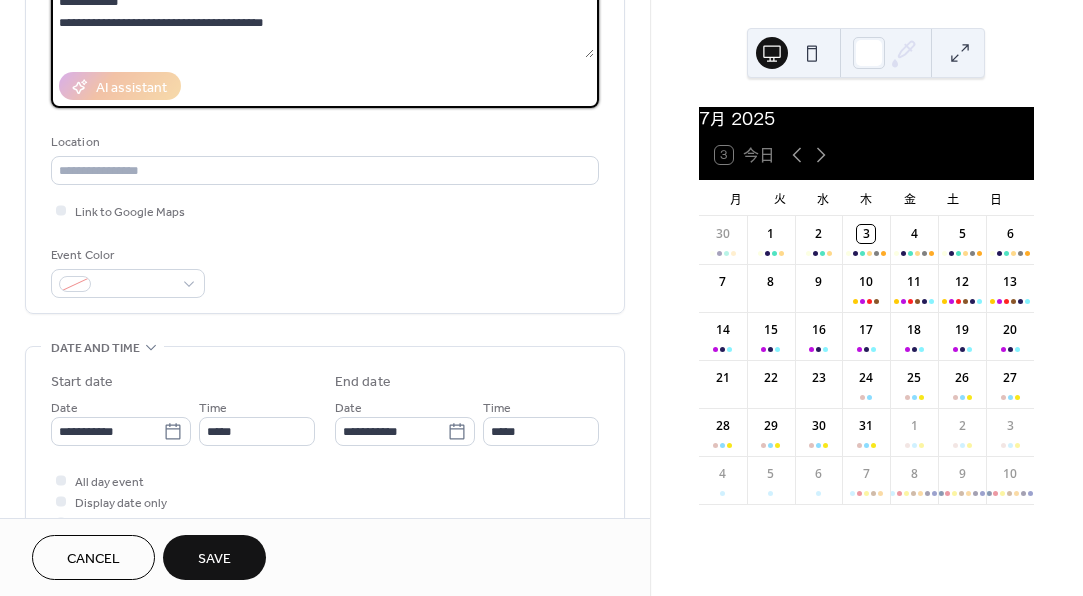 scroll, scrollTop: 333, scrollLeft: 0, axis: vertical 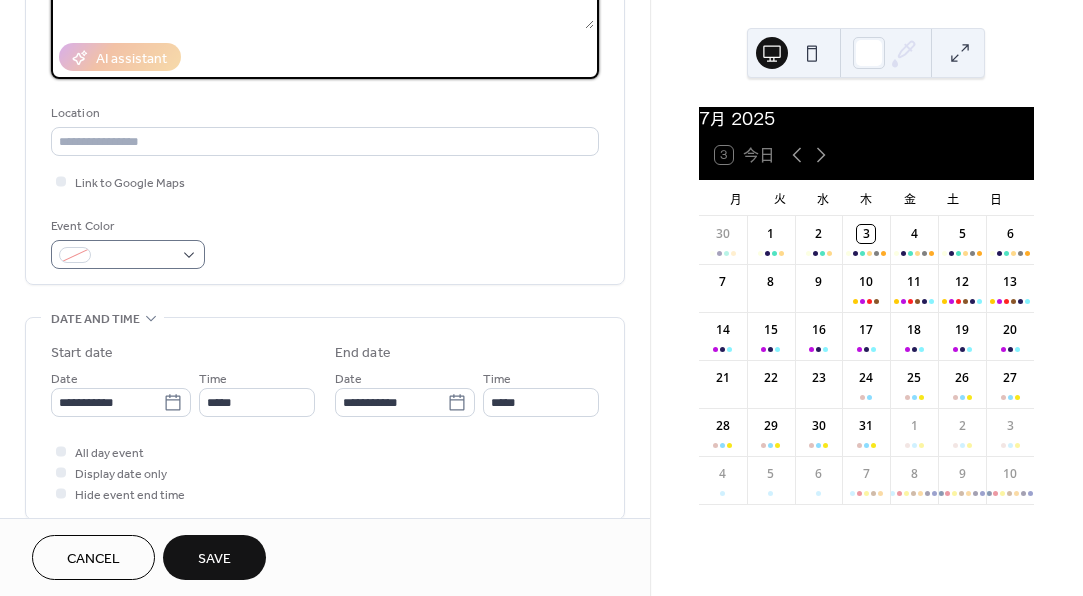 type on "**********" 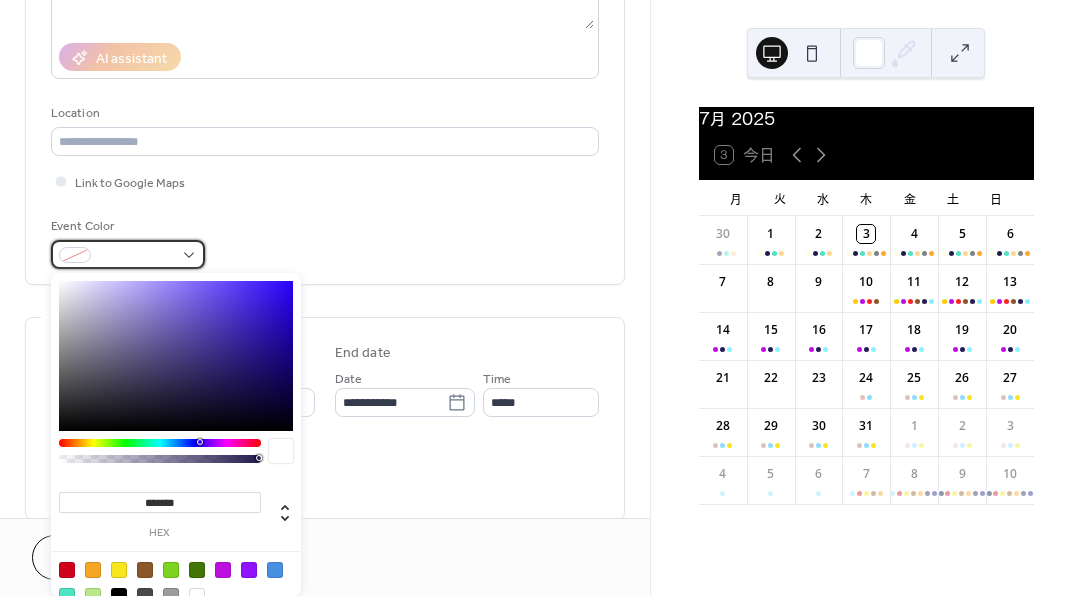 click at bounding box center [136, 256] 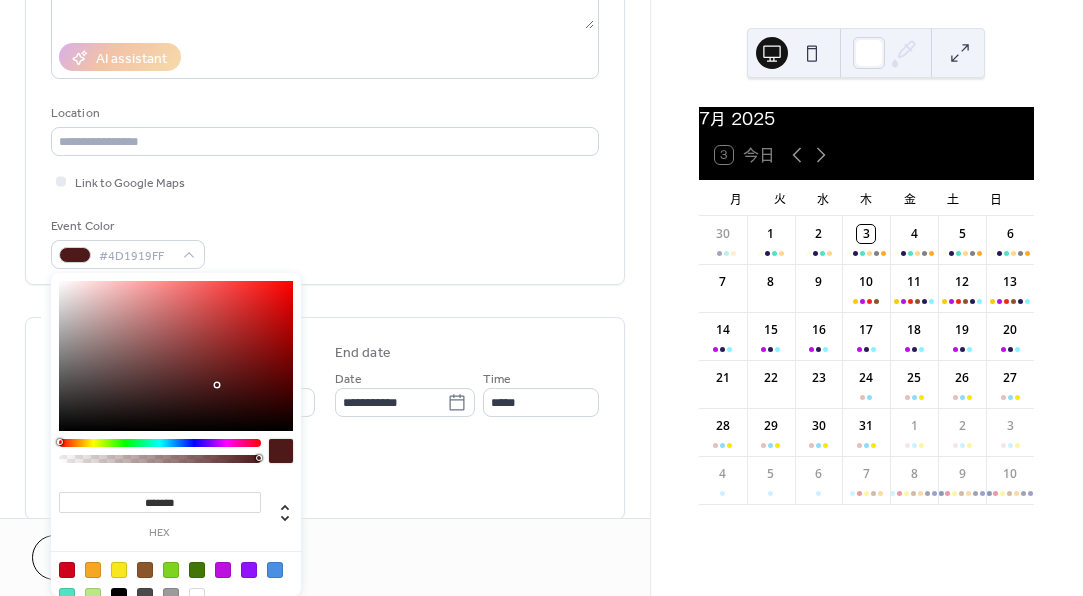click on "******* hex" at bounding box center (176, 447) 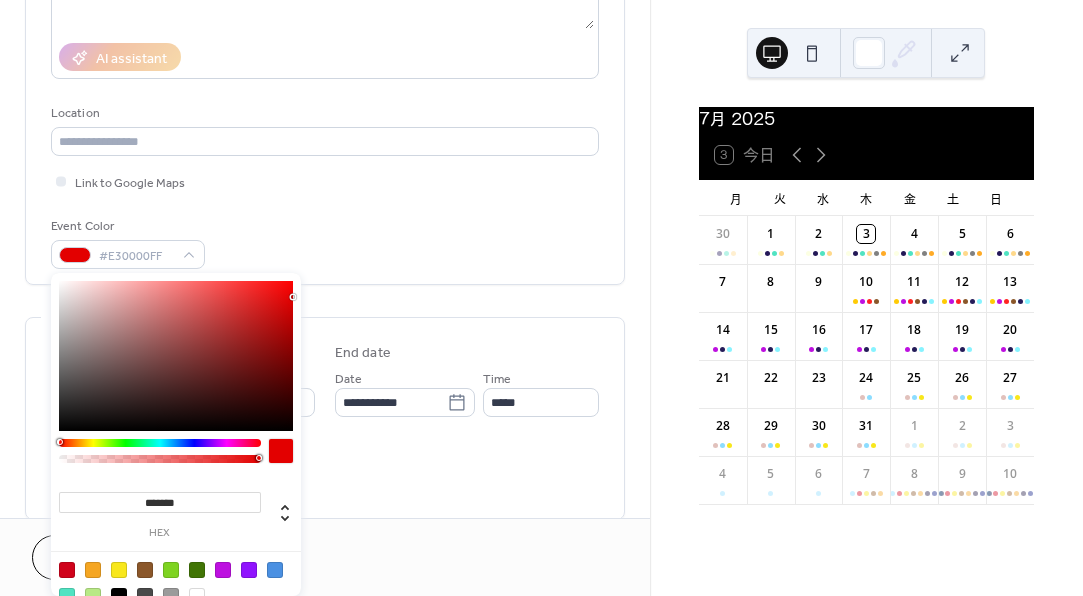 type on "*******" 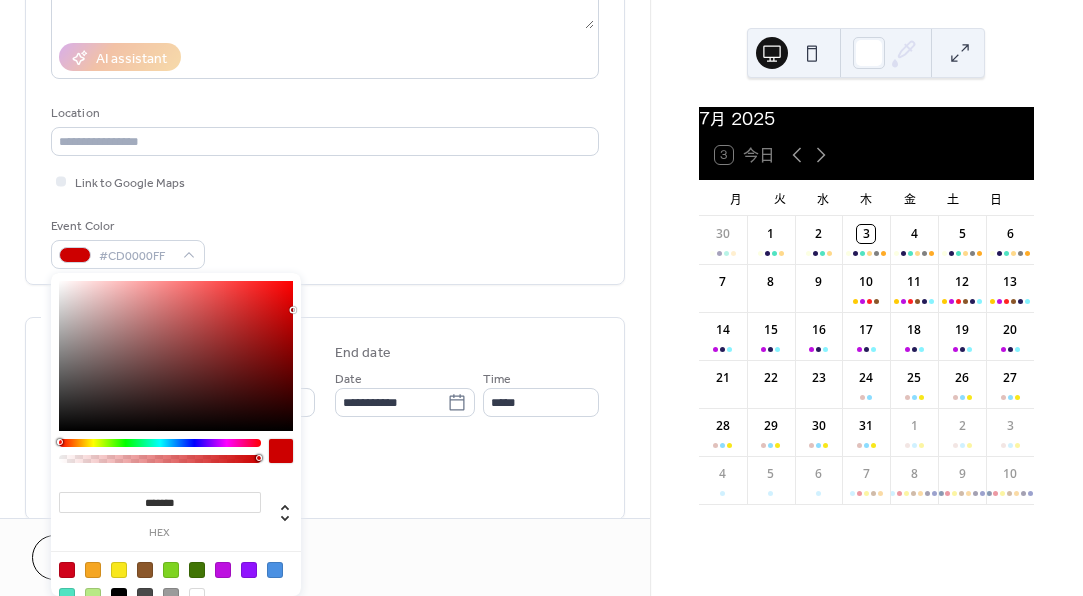drag, startPoint x: 245, startPoint y: 345, endPoint x: 324, endPoint y: 310, distance: 86.40602 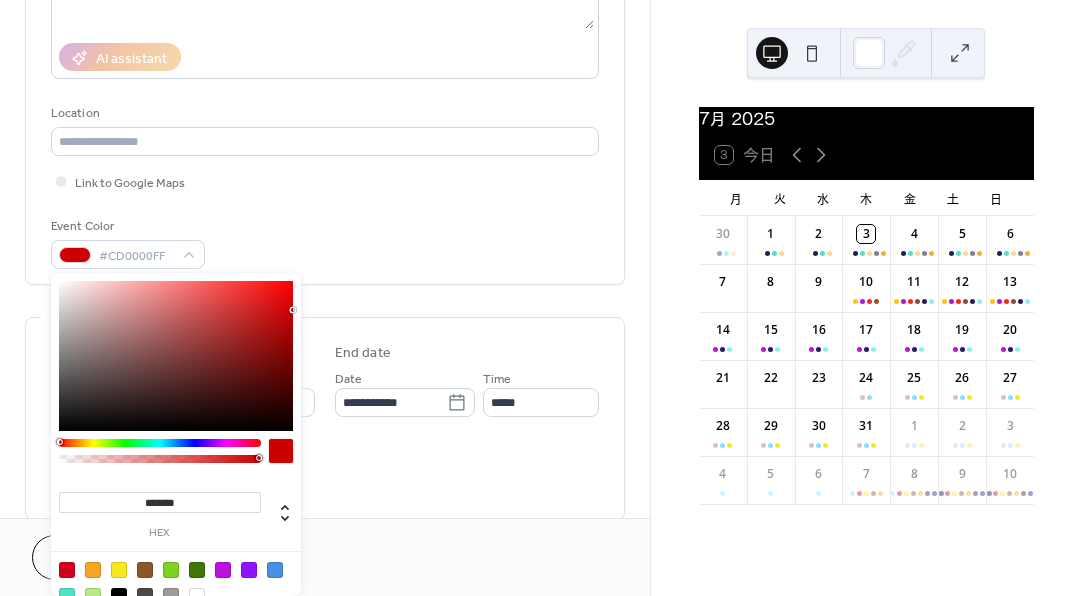 click on "**********" at bounding box center (541, 298) 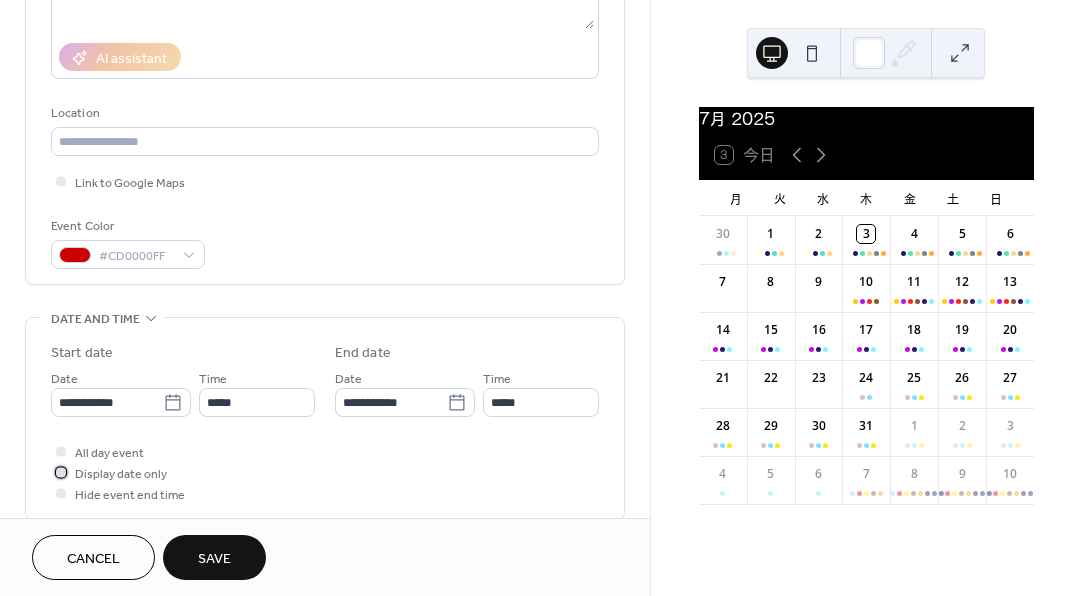 click on "Display date only" at bounding box center (121, 474) 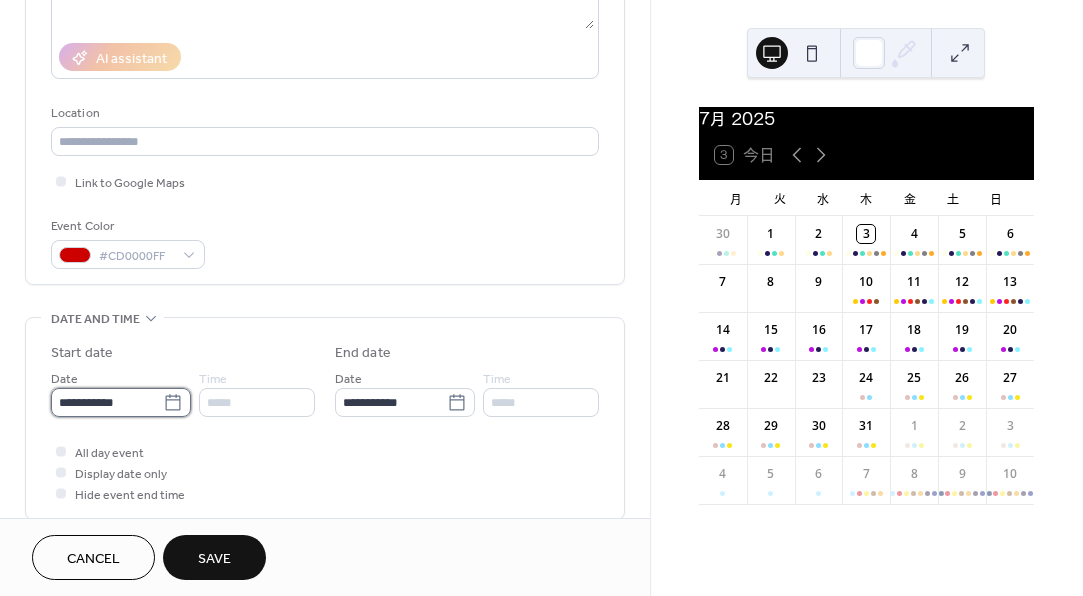 click on "**********" at bounding box center [107, 402] 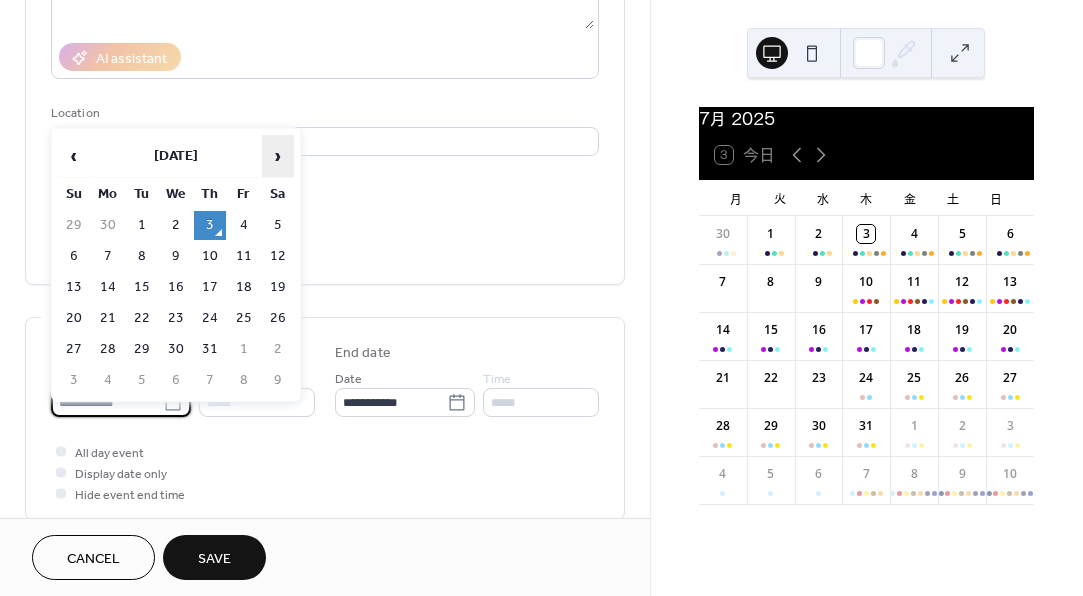 click on "›" at bounding box center (278, 156) 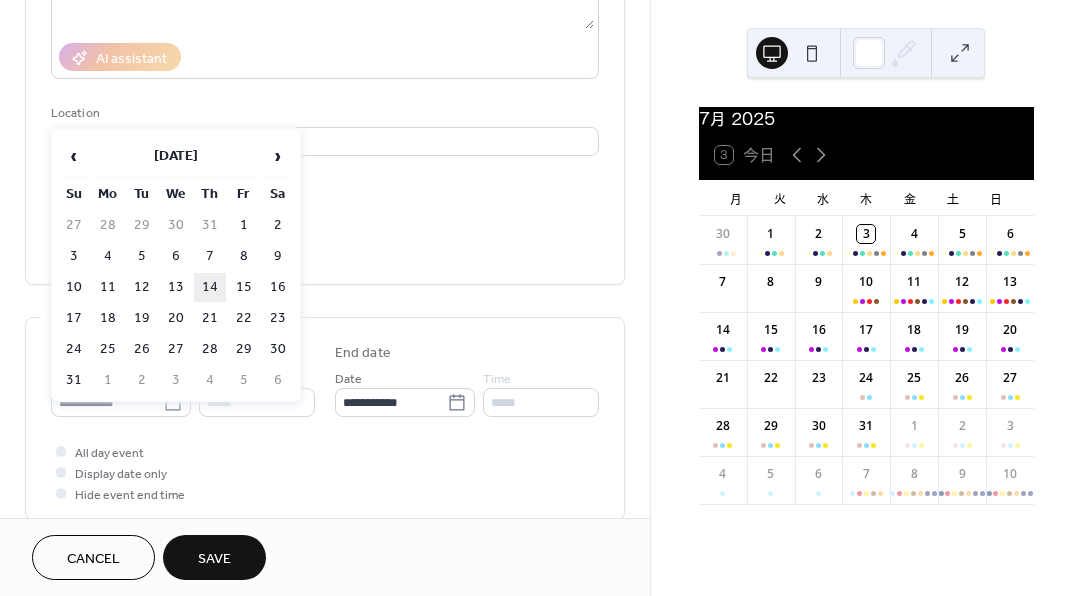 click on "14" at bounding box center (210, 287) 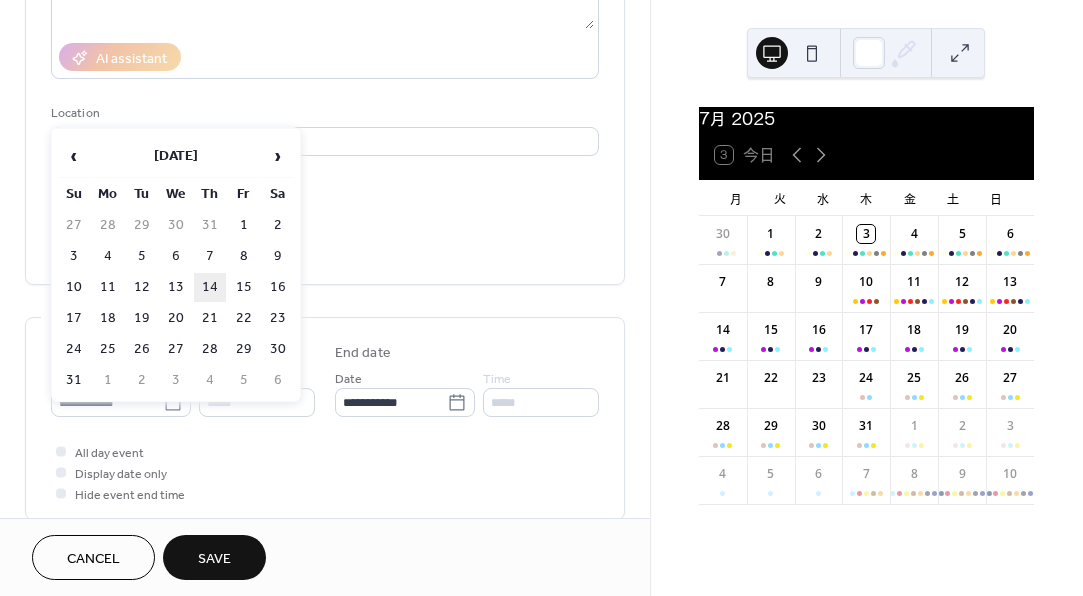 type on "**********" 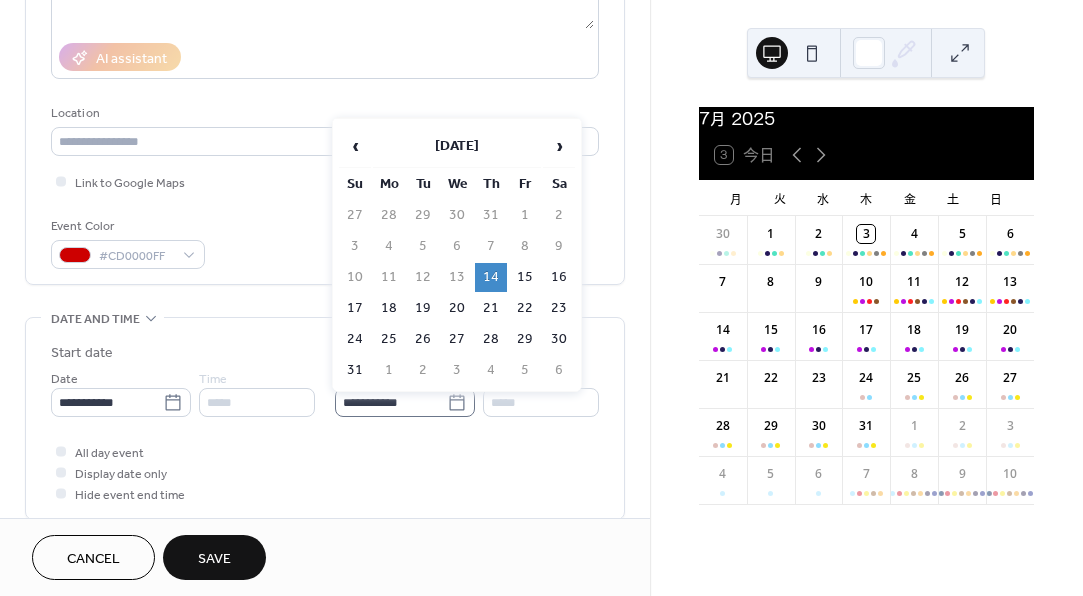 click 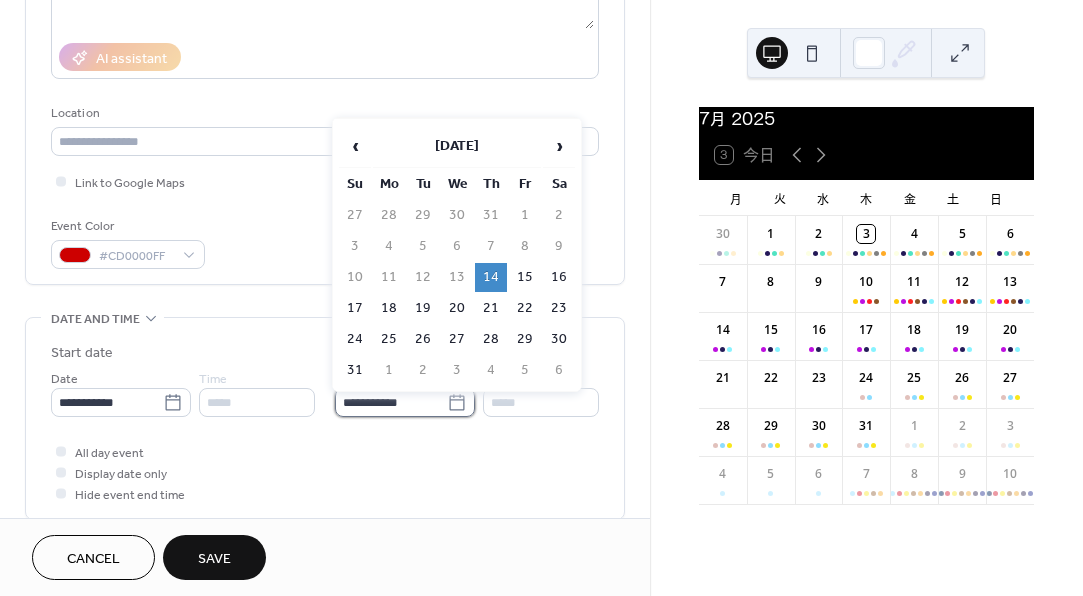 click on "**********" at bounding box center [391, 402] 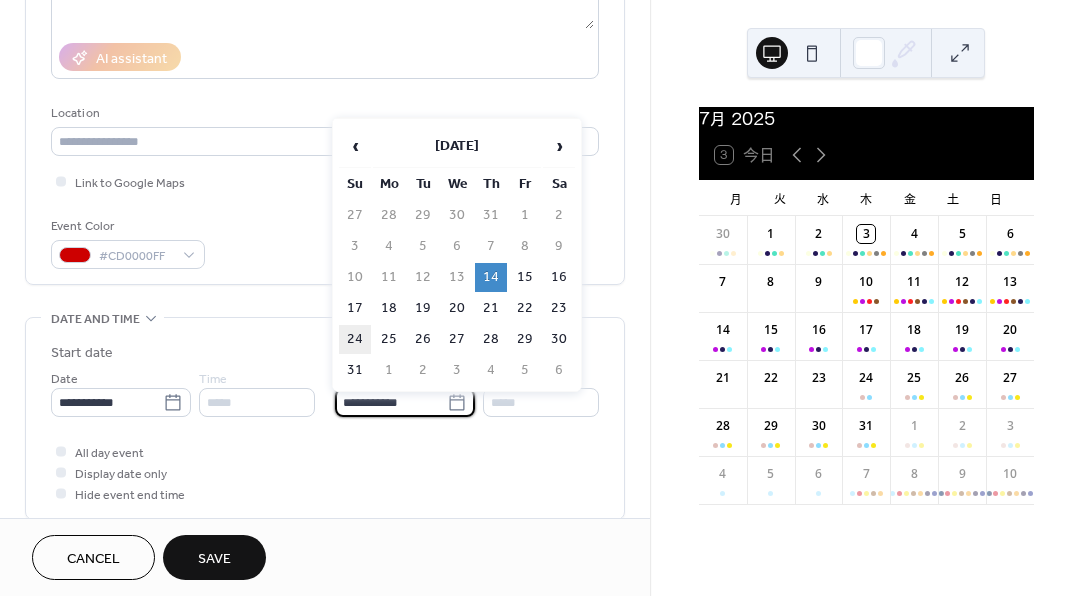 click on "24" at bounding box center [355, 339] 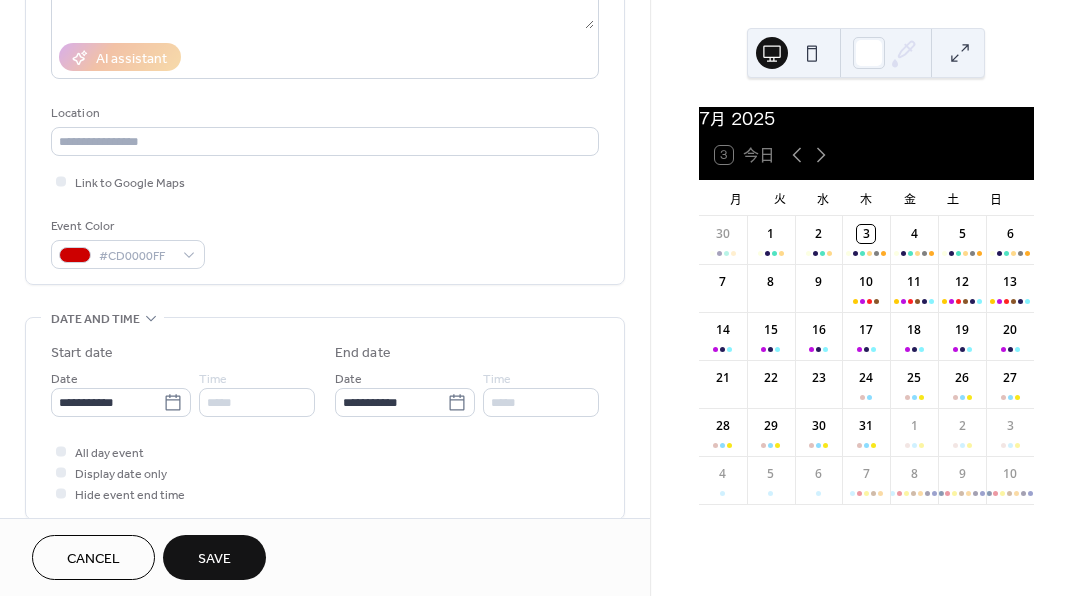 click on "All day event Display date only Hide event end time" at bounding box center (325, 472) 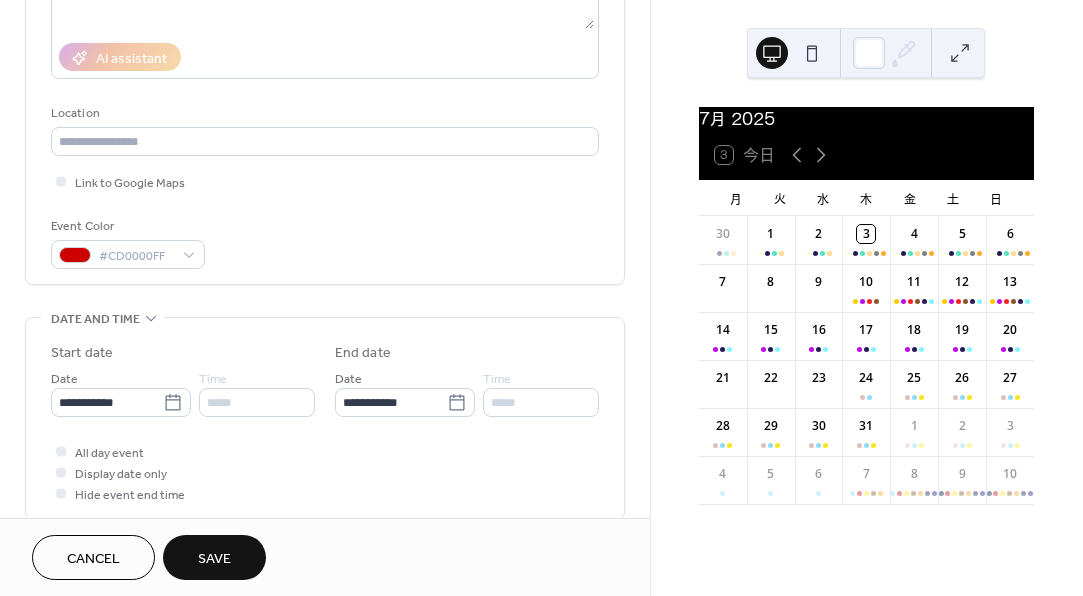 click on "Save" at bounding box center (214, 557) 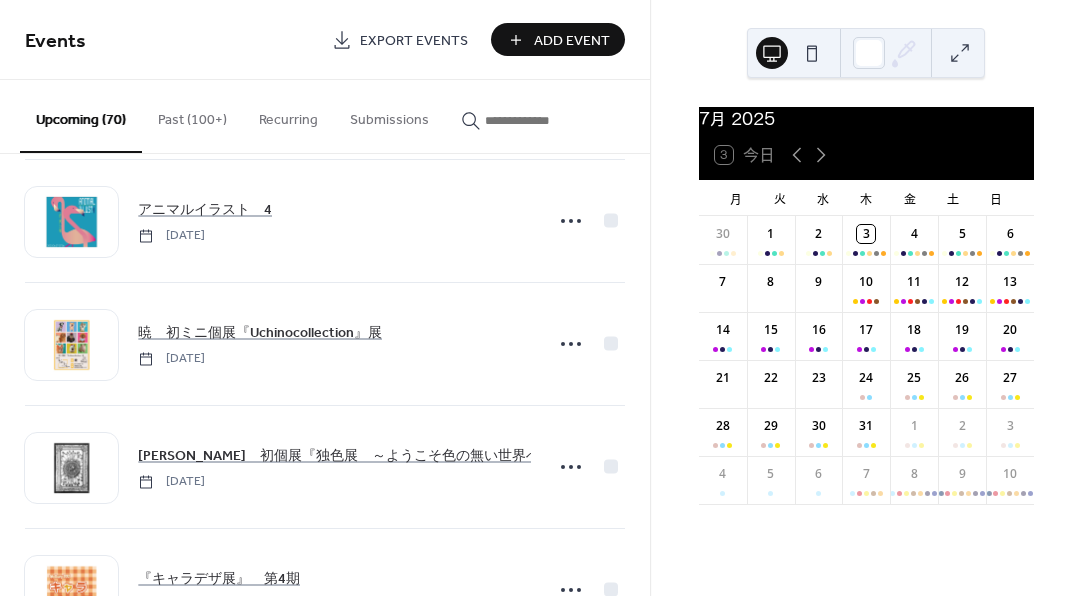 scroll, scrollTop: 333, scrollLeft: 0, axis: vertical 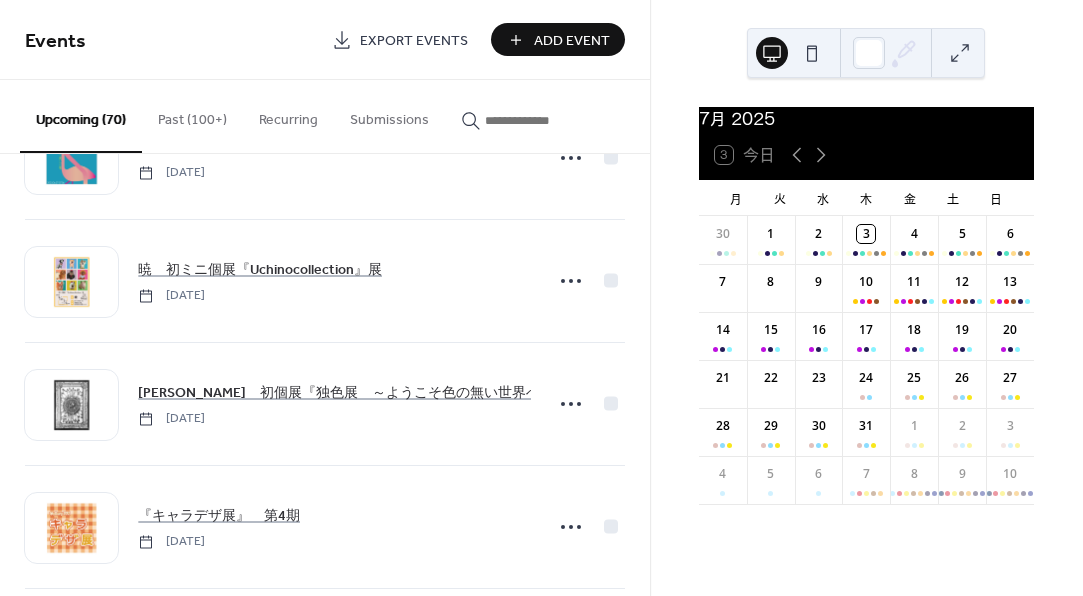 click on "Add Event" at bounding box center [572, 41] 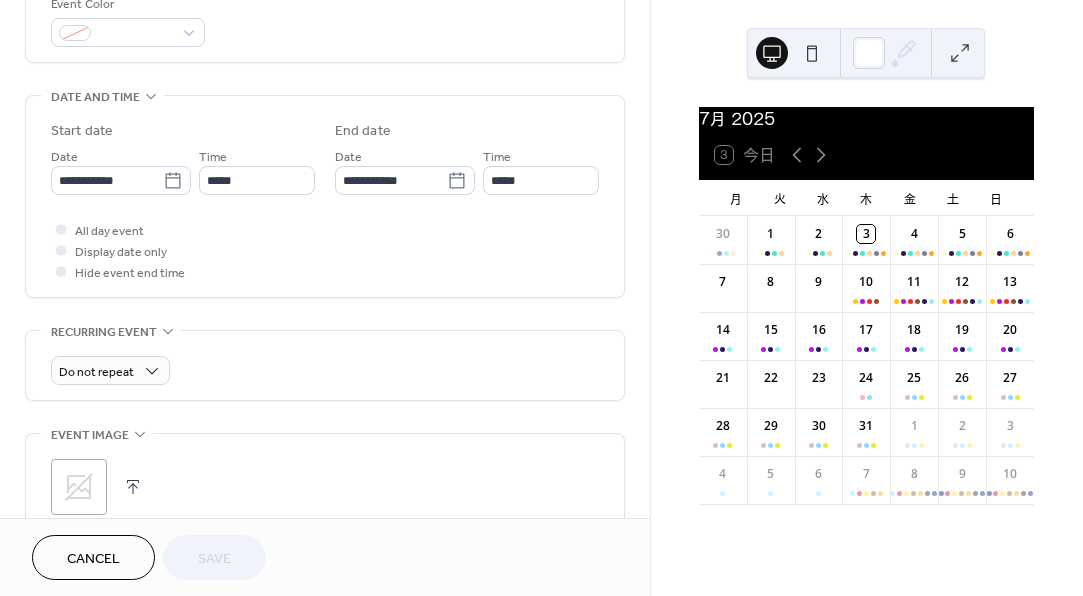 scroll, scrollTop: 777, scrollLeft: 0, axis: vertical 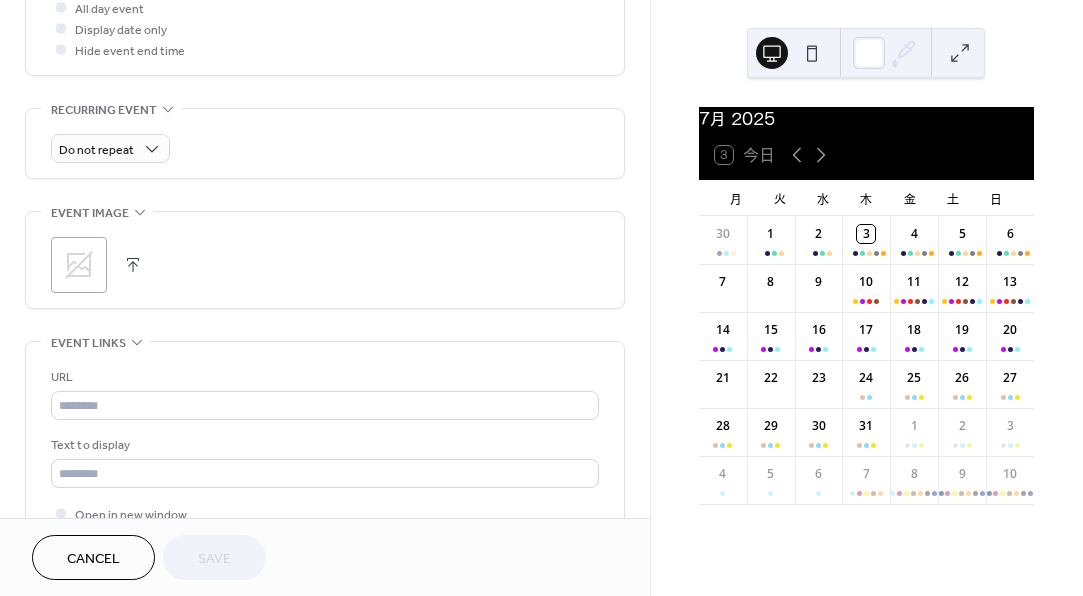 click 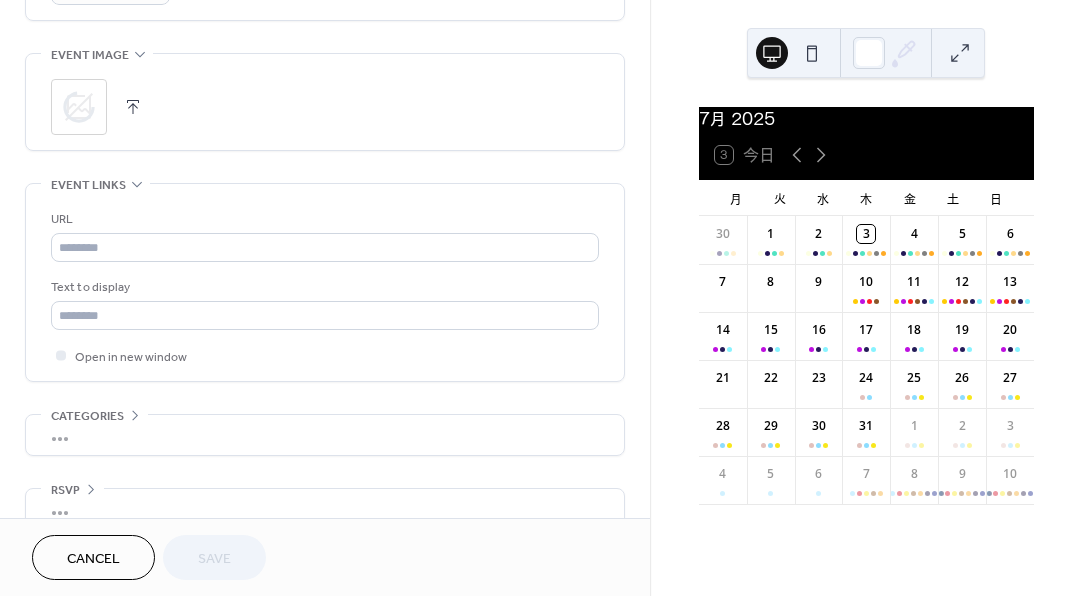 scroll, scrollTop: 965, scrollLeft: 0, axis: vertical 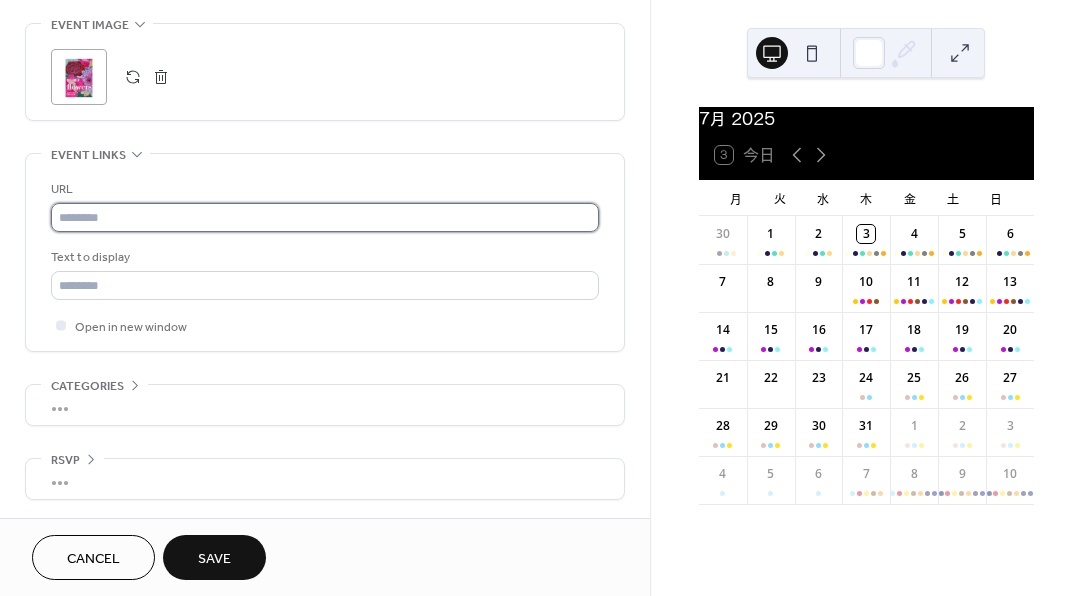 click at bounding box center (325, 217) 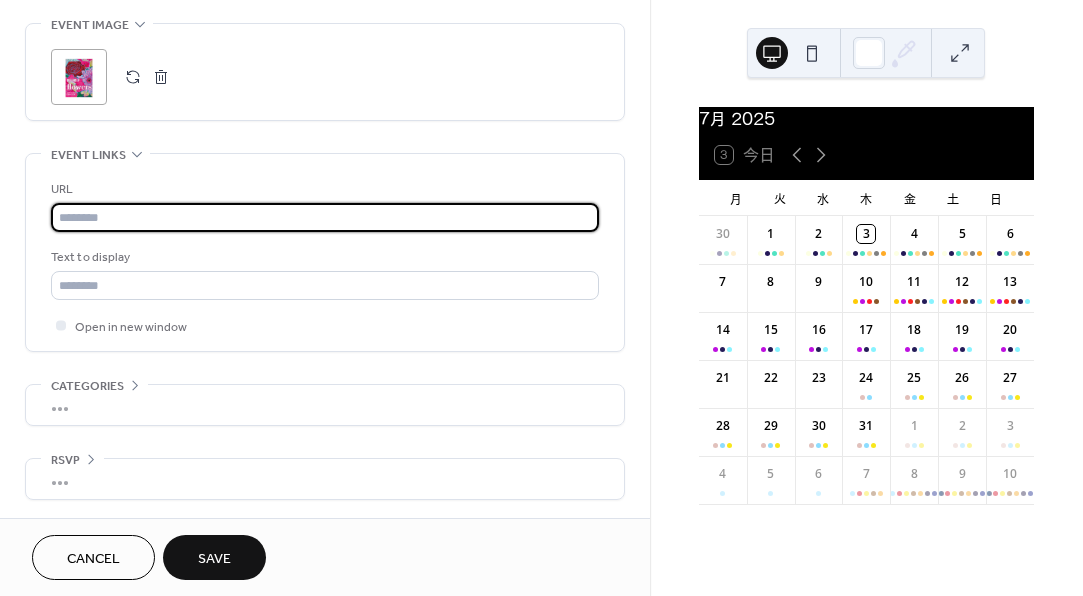 paste on "**********" 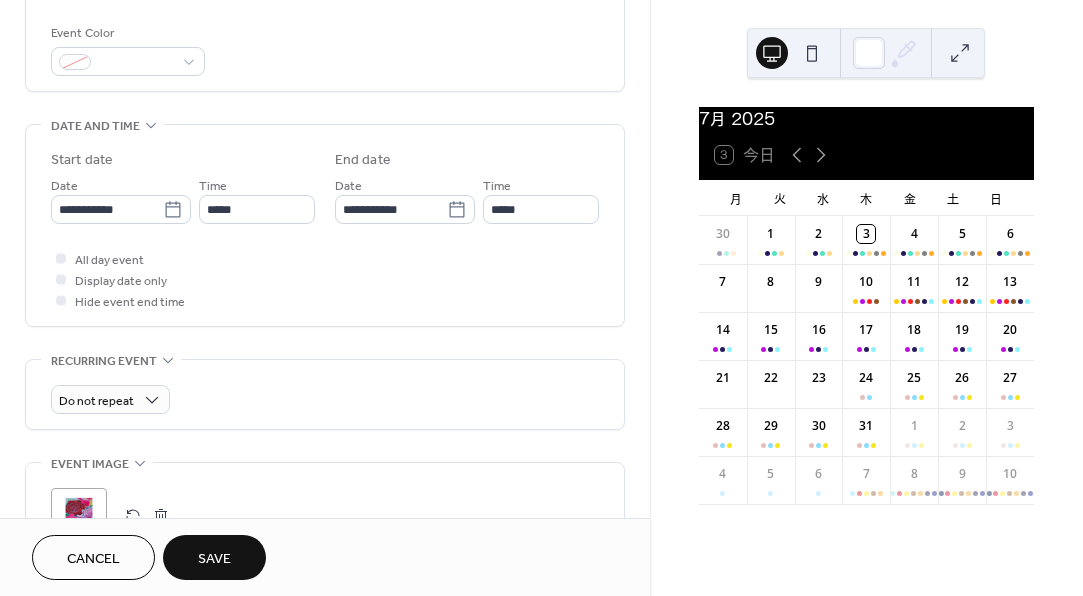 scroll, scrollTop: 520, scrollLeft: 0, axis: vertical 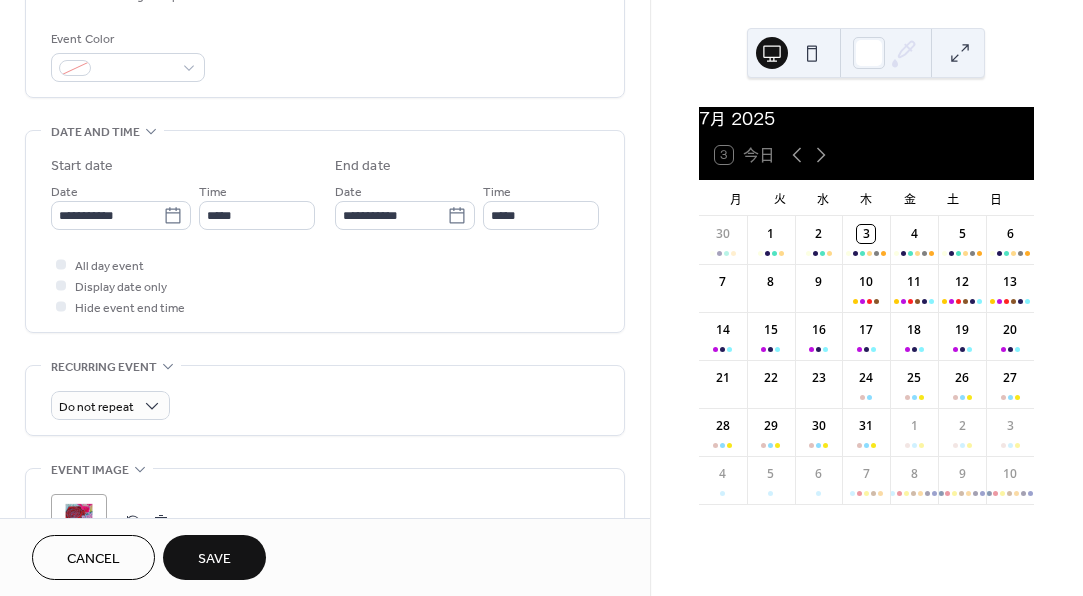 type on "**********" 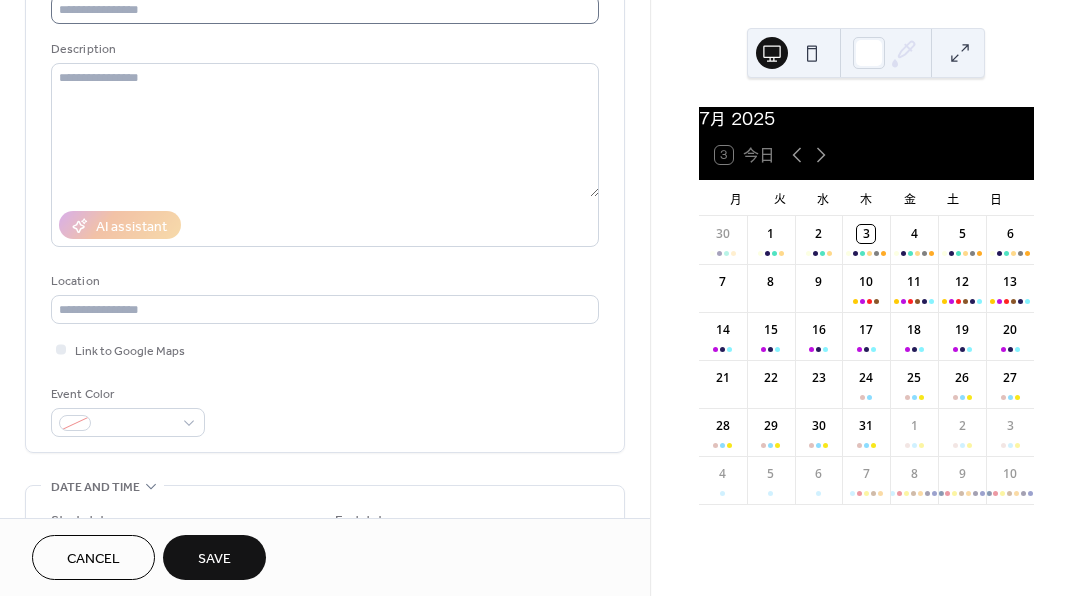 scroll, scrollTop: 0, scrollLeft: 0, axis: both 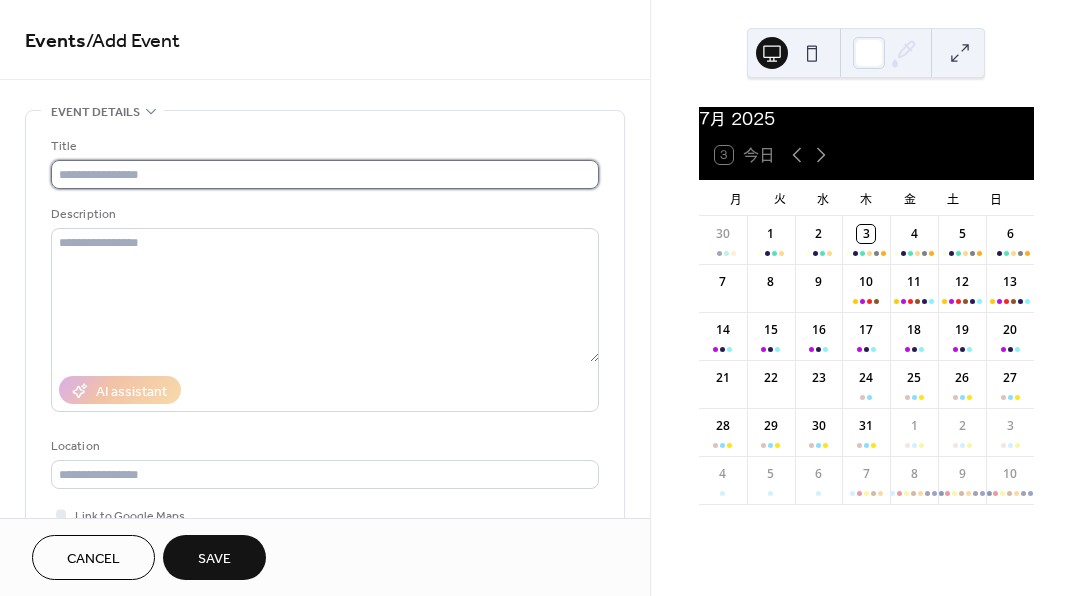 click at bounding box center [325, 174] 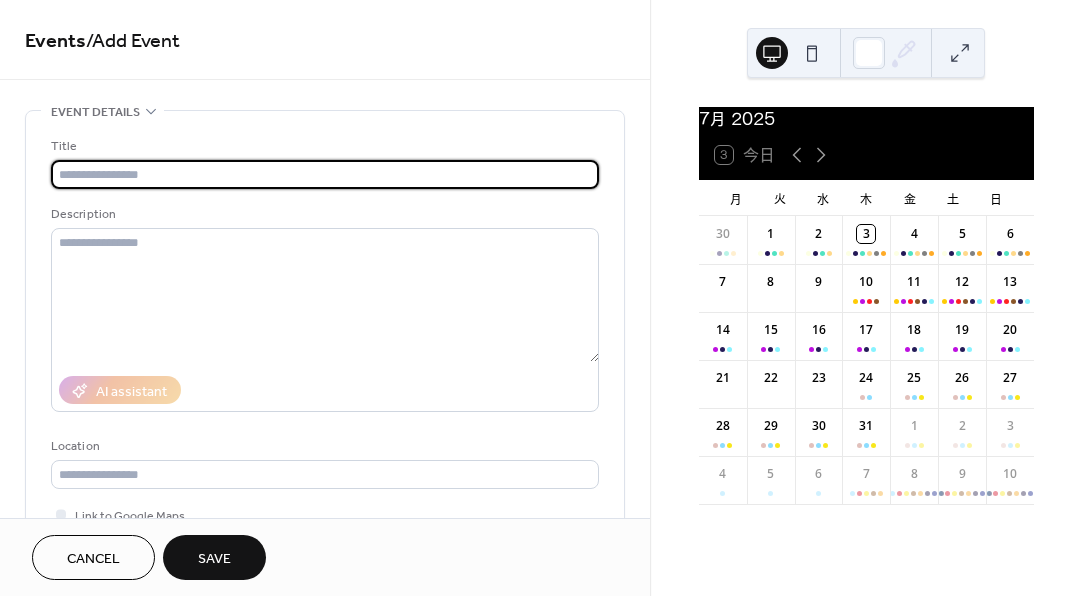 paste on "**********" 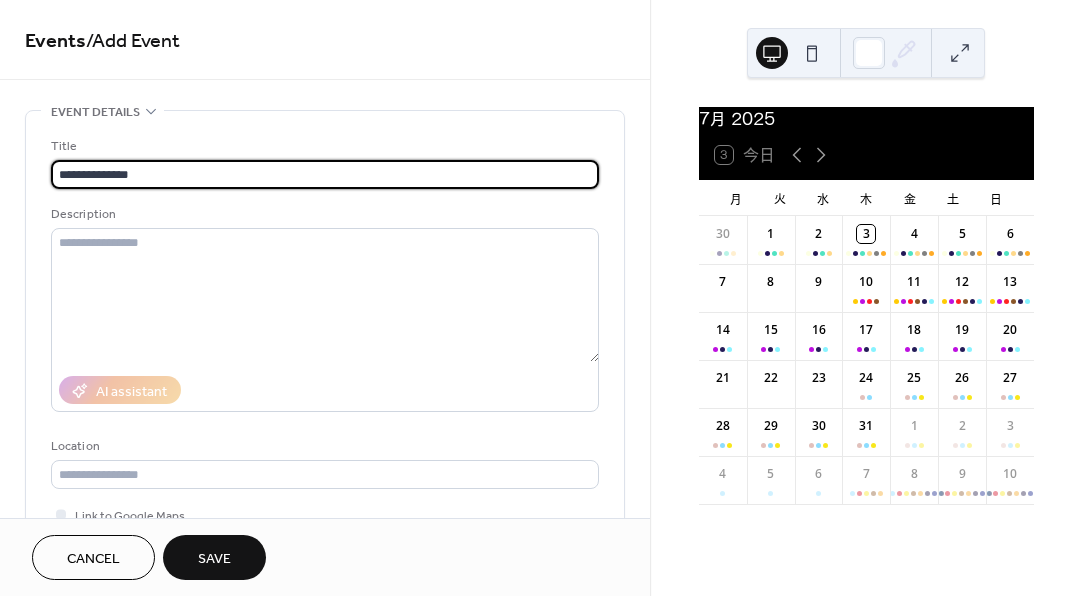 type on "**********" 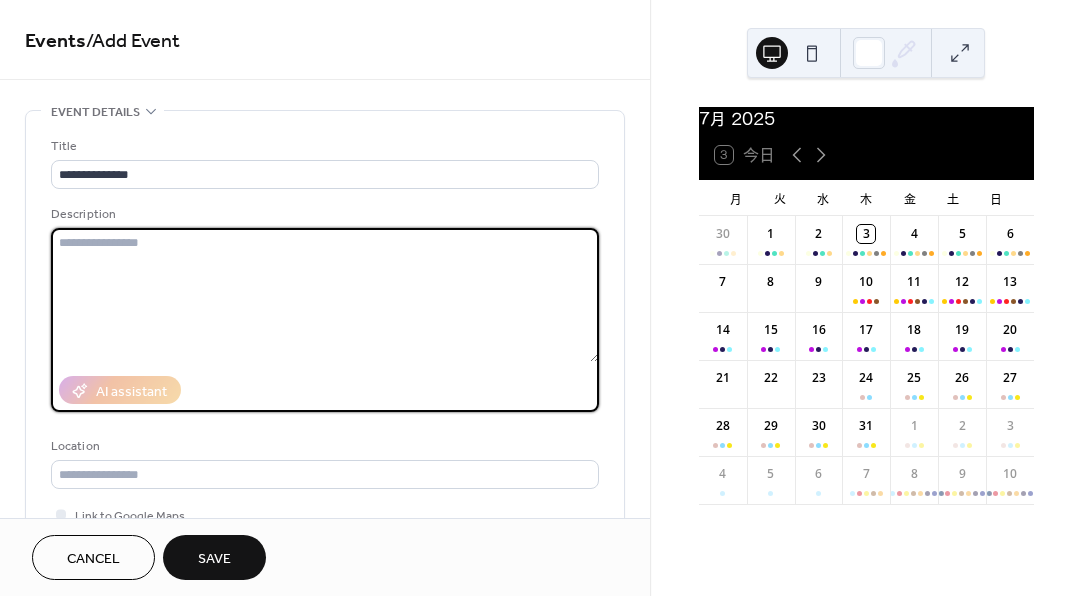 click at bounding box center [325, 295] 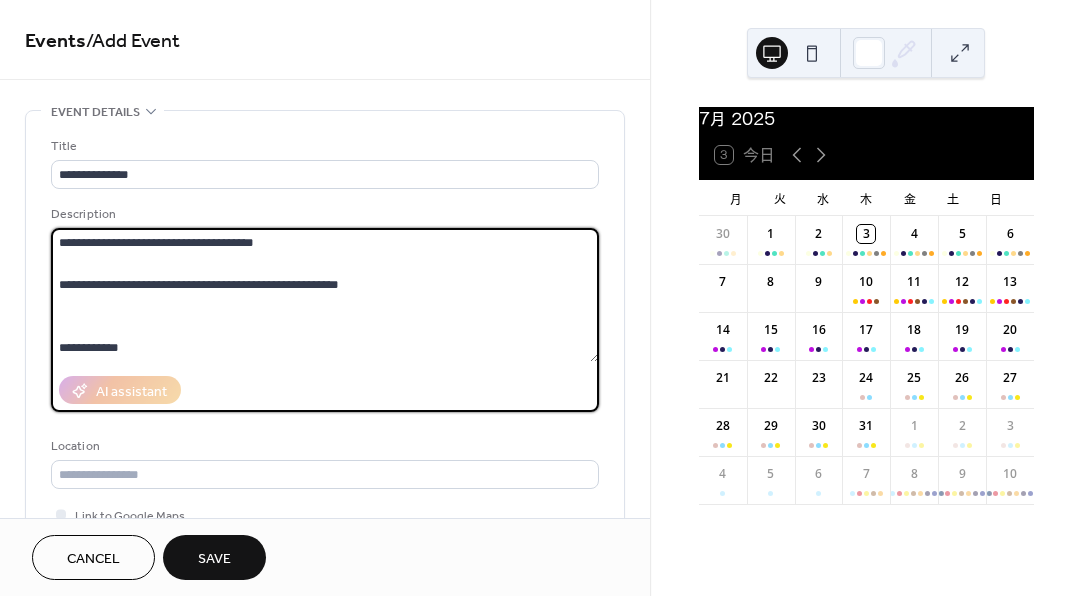 scroll, scrollTop: 102, scrollLeft: 0, axis: vertical 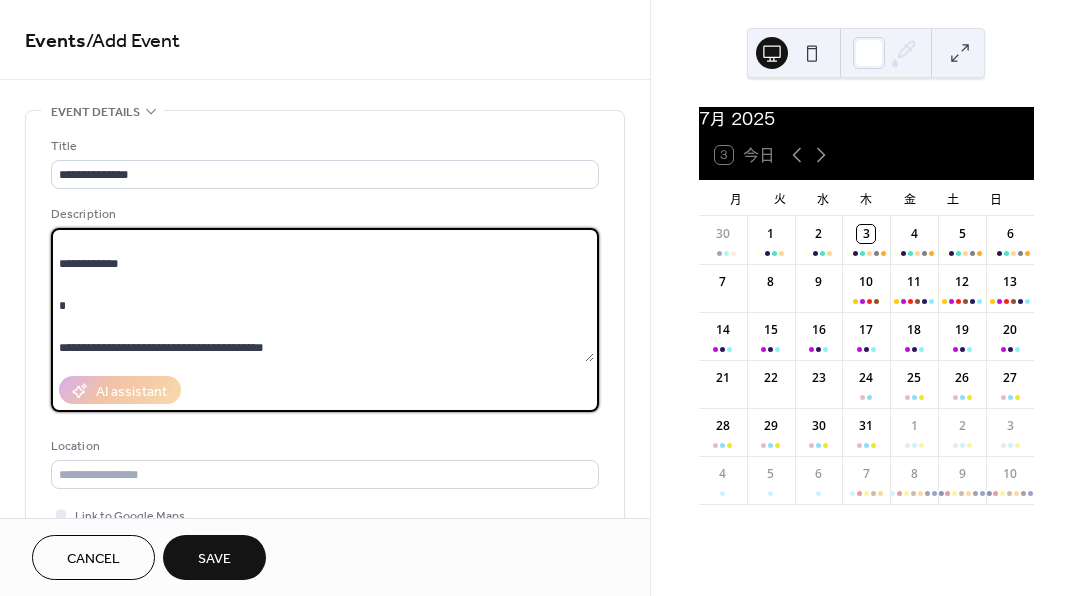 click on "**********" at bounding box center (322, 295) 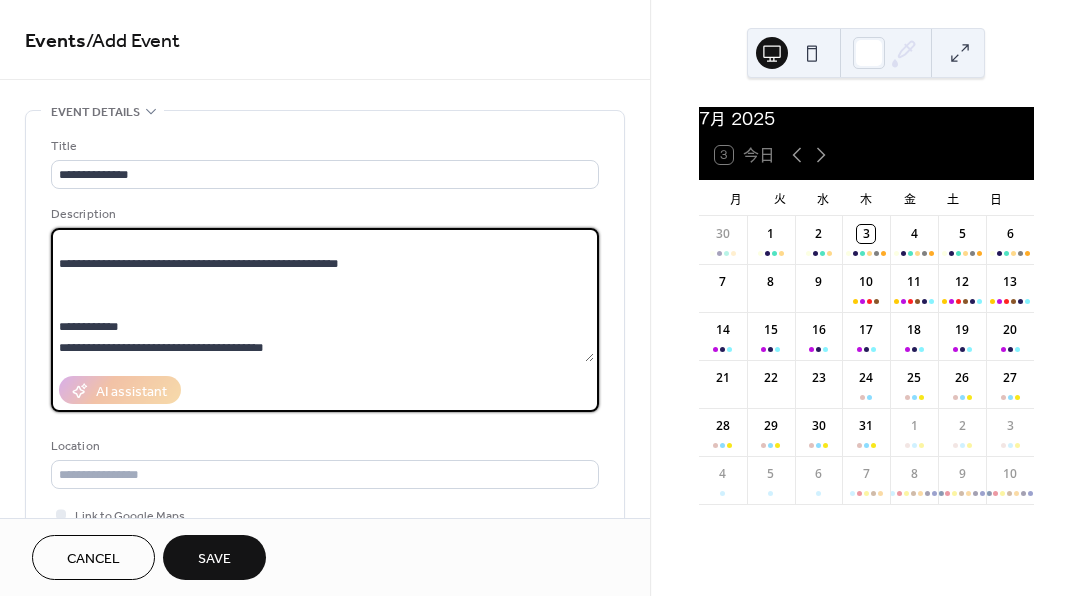 click on "**********" at bounding box center [322, 295] 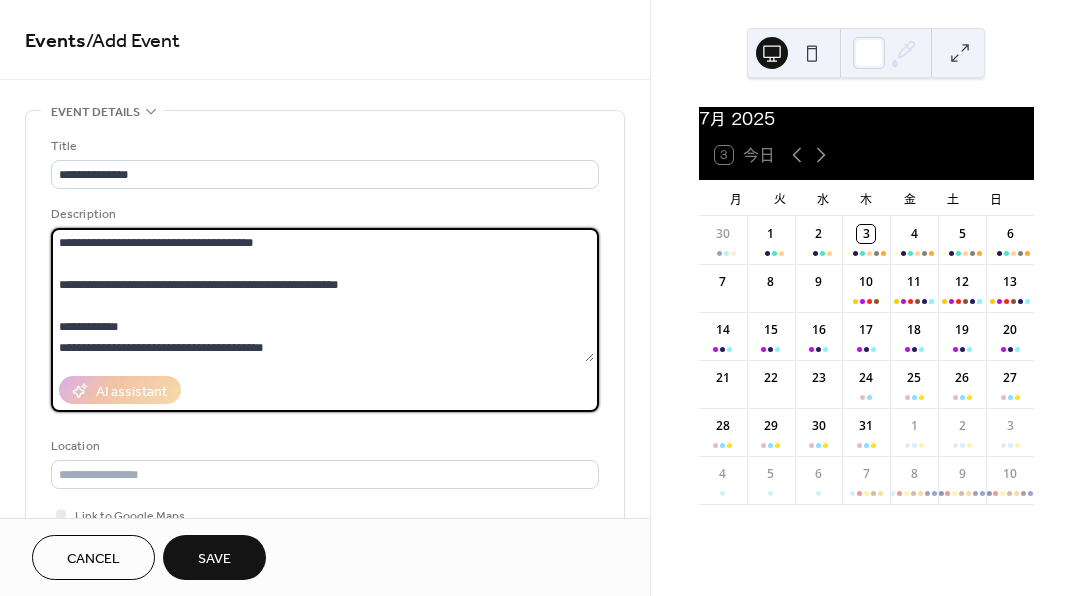 scroll, scrollTop: 0, scrollLeft: 0, axis: both 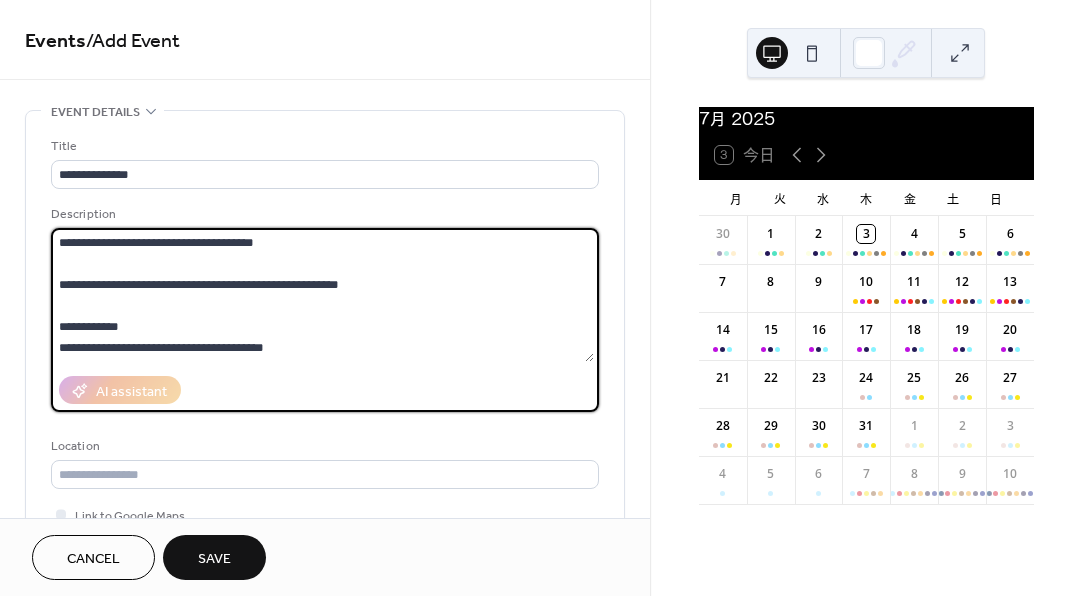 click on "**********" at bounding box center (322, 295) 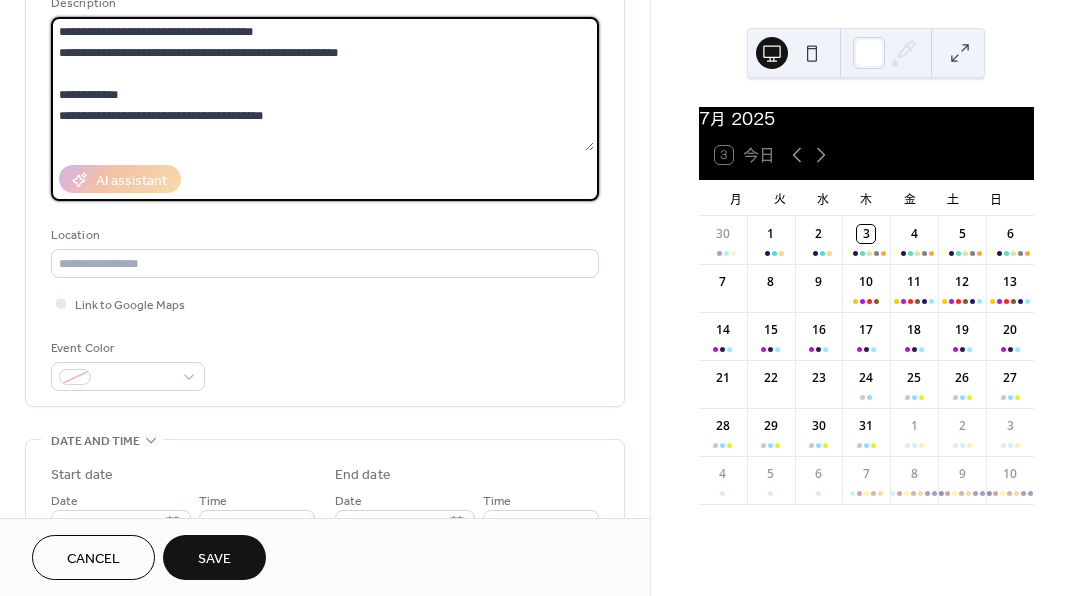 scroll, scrollTop: 222, scrollLeft: 0, axis: vertical 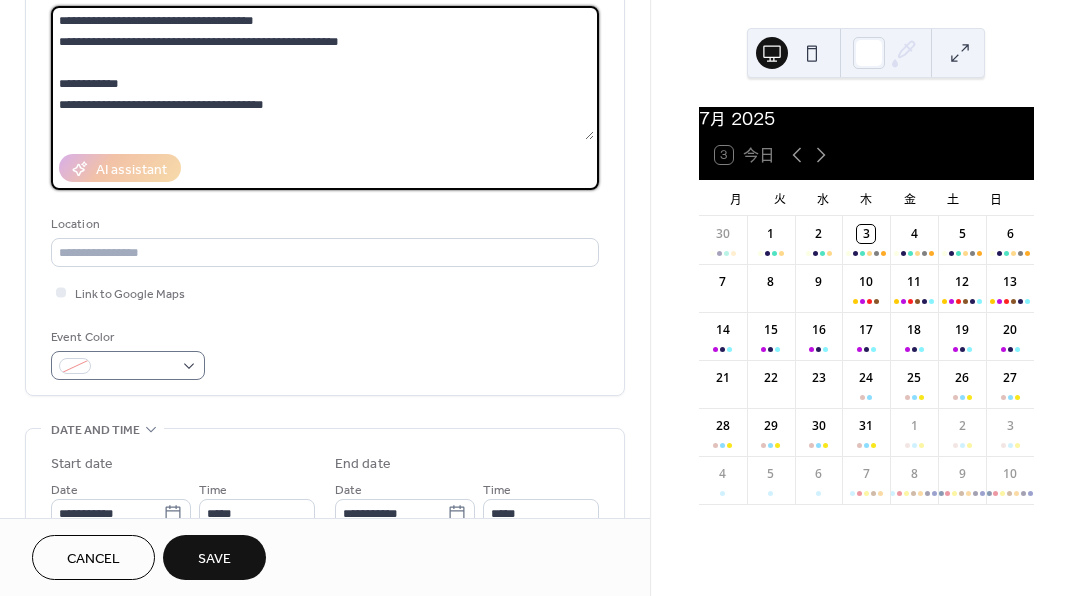type on "**********" 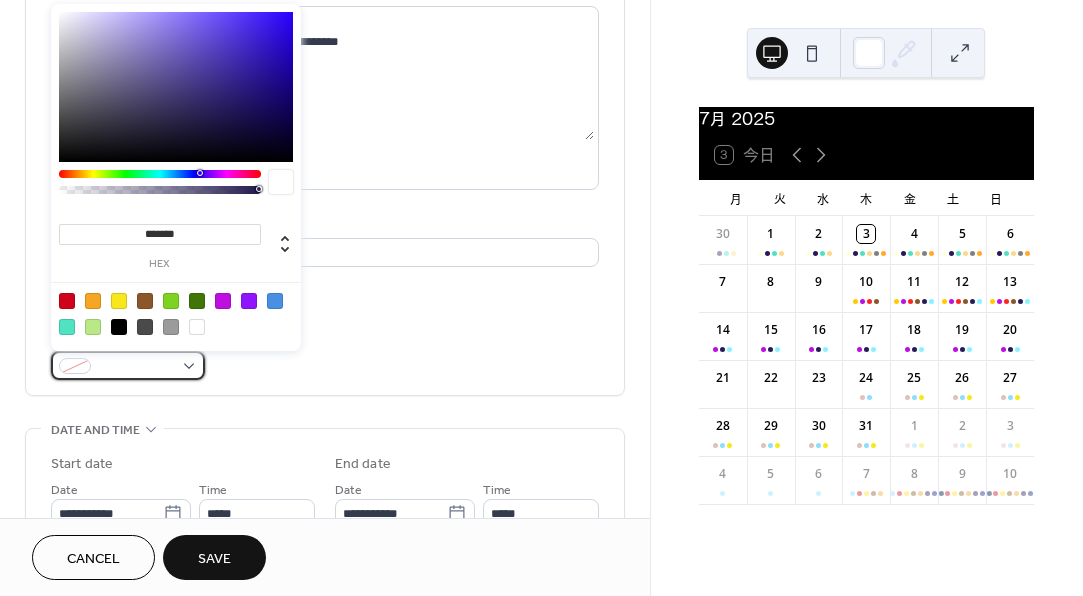click at bounding box center (136, 367) 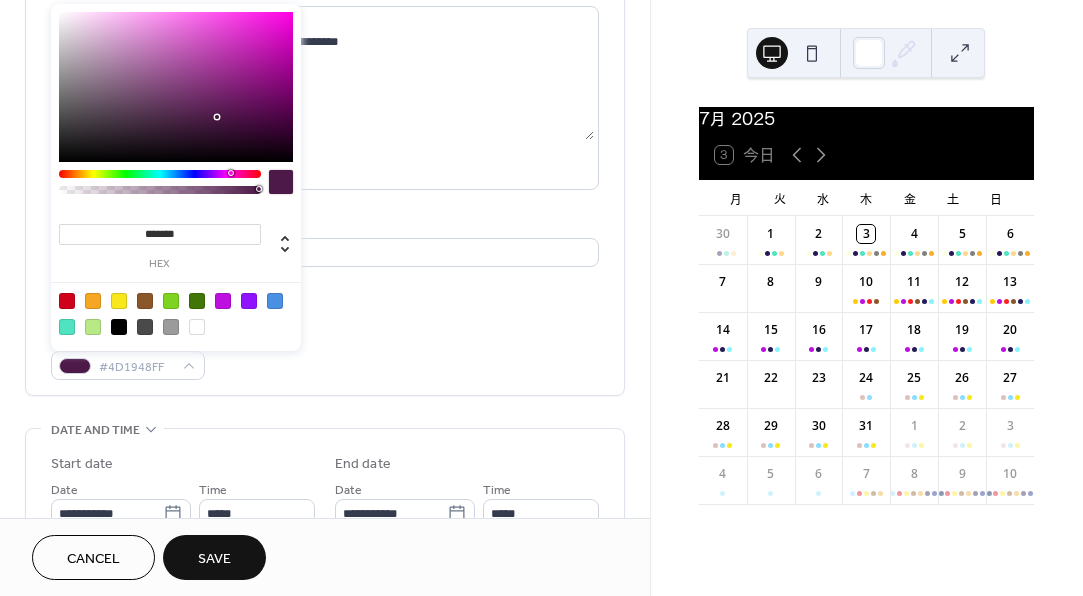 drag, startPoint x: 230, startPoint y: 173, endPoint x: 239, endPoint y: 107, distance: 66.61081 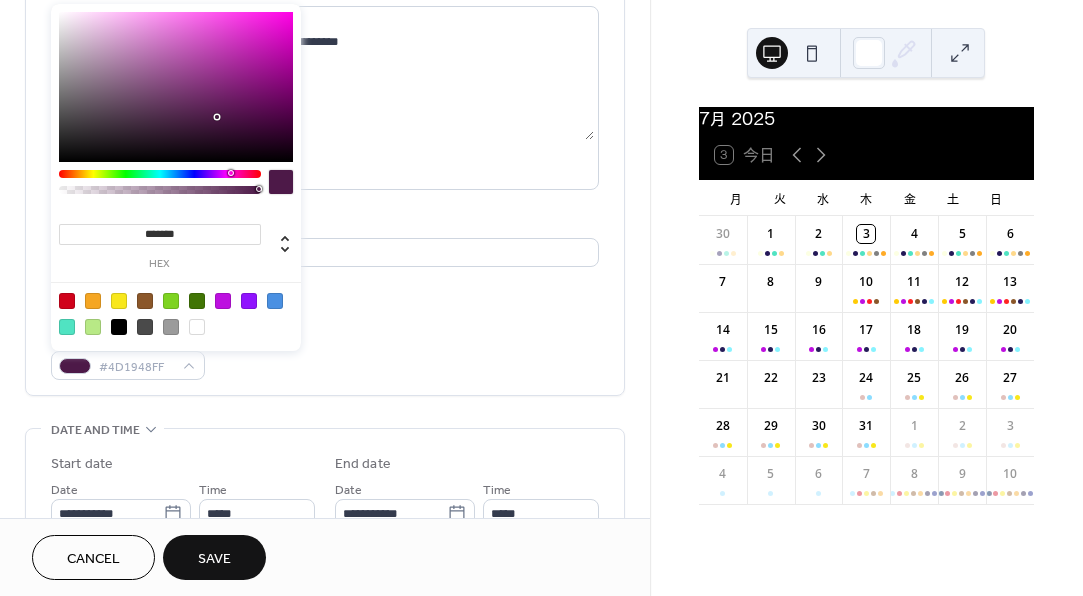 click at bounding box center [160, 174] 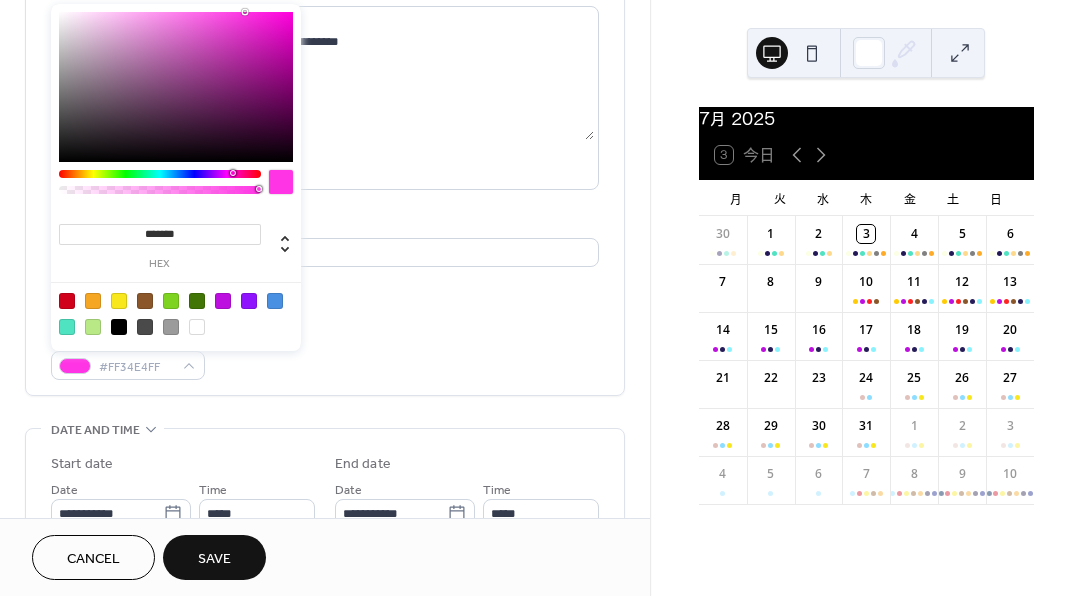 type on "*******" 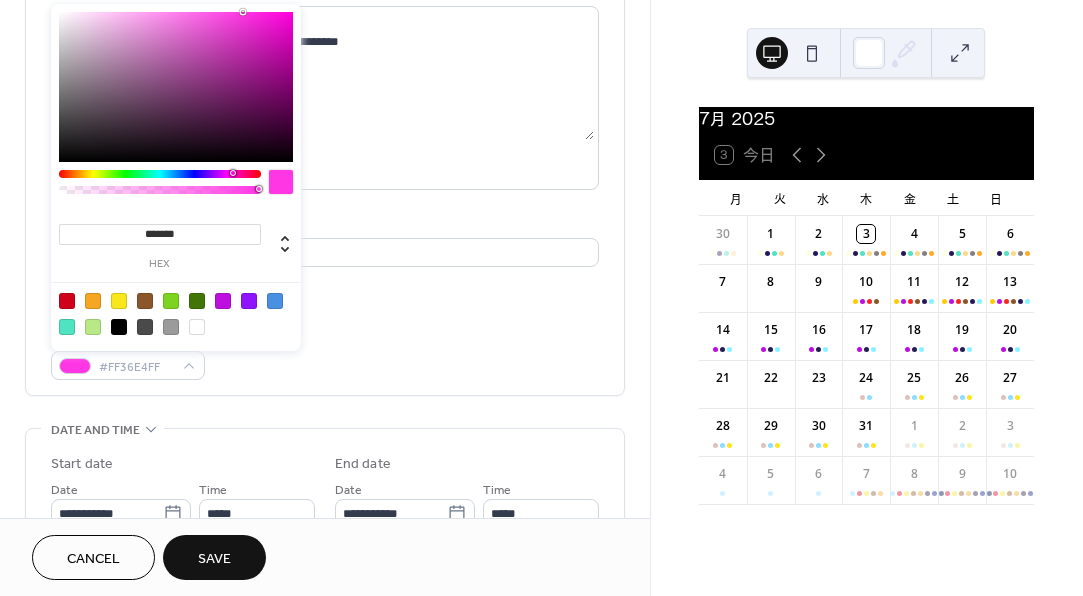 drag, startPoint x: 255, startPoint y: 63, endPoint x: 243, endPoint y: 12, distance: 52.392746 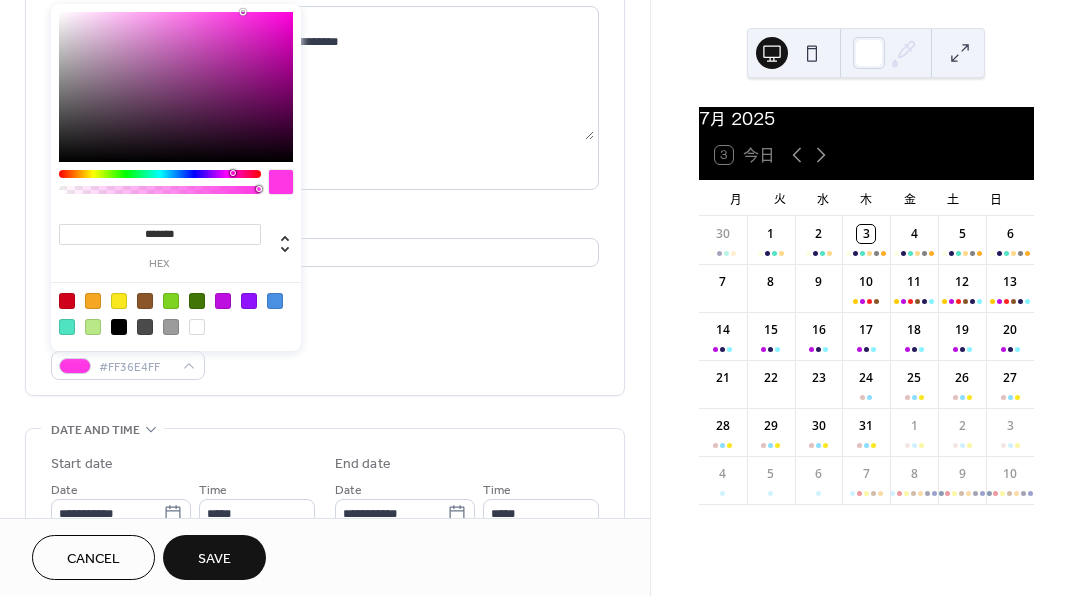 click at bounding box center (176, 87) 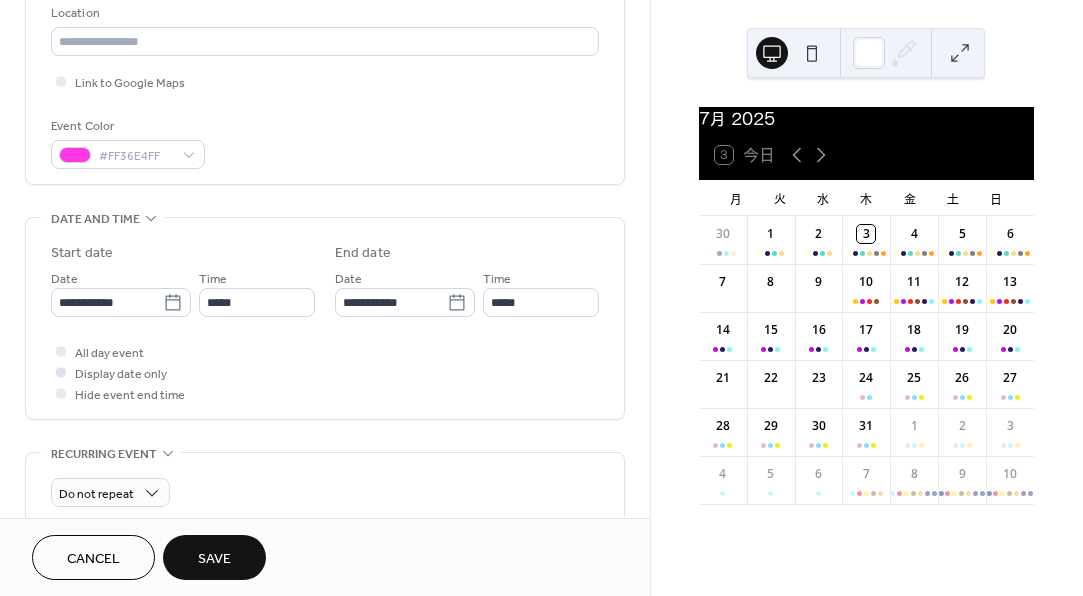 scroll, scrollTop: 444, scrollLeft: 0, axis: vertical 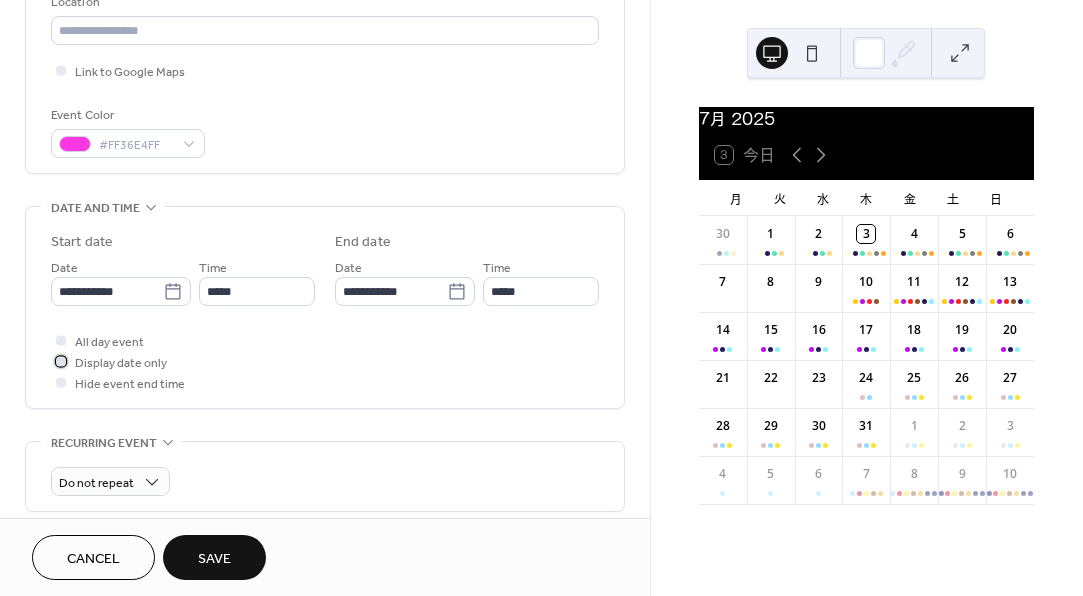 click on "Display date only" at bounding box center (121, 363) 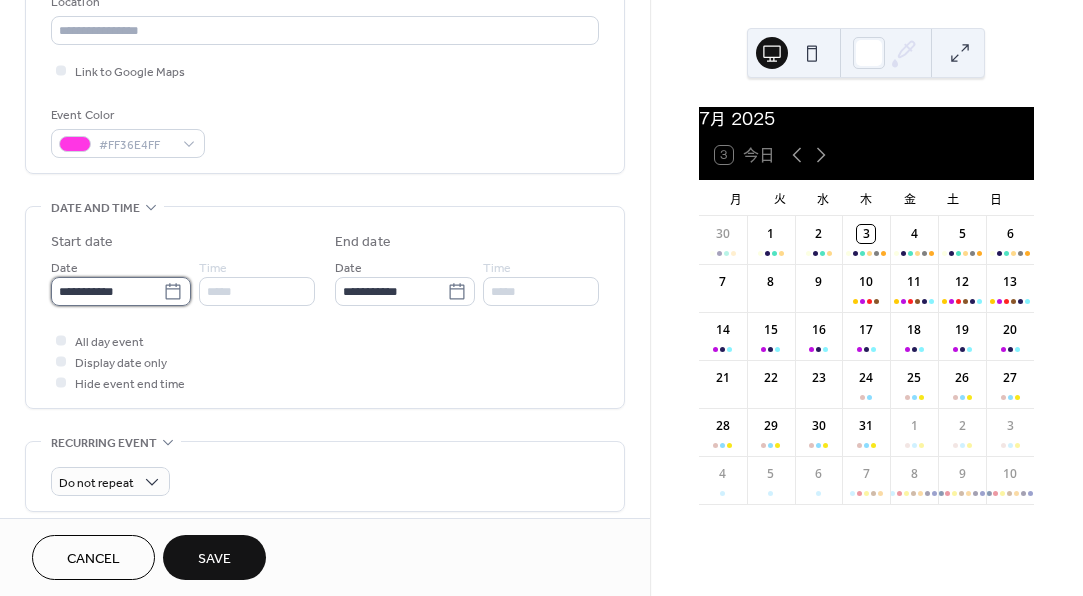 click on "**********" at bounding box center (107, 291) 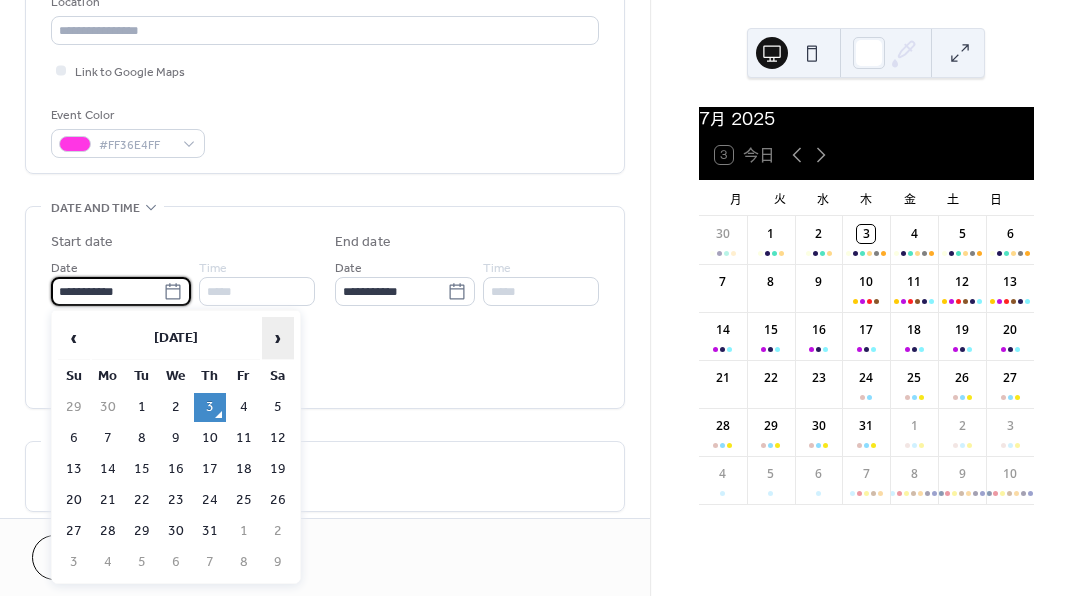 click on "›" at bounding box center [278, 338] 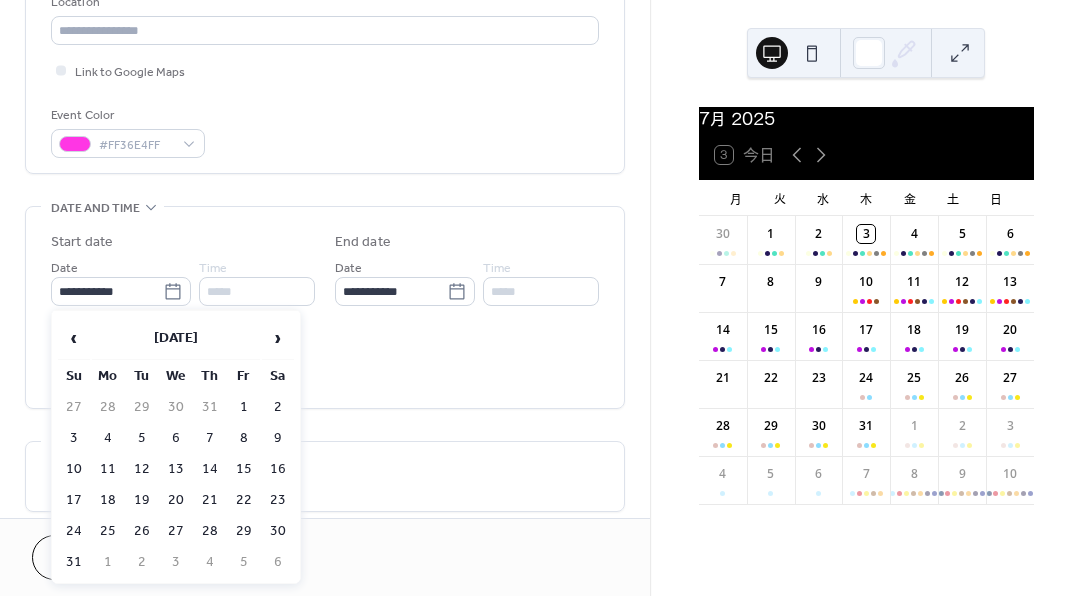 drag, startPoint x: 208, startPoint y: 451, endPoint x: 339, endPoint y: 331, distance: 177.65416 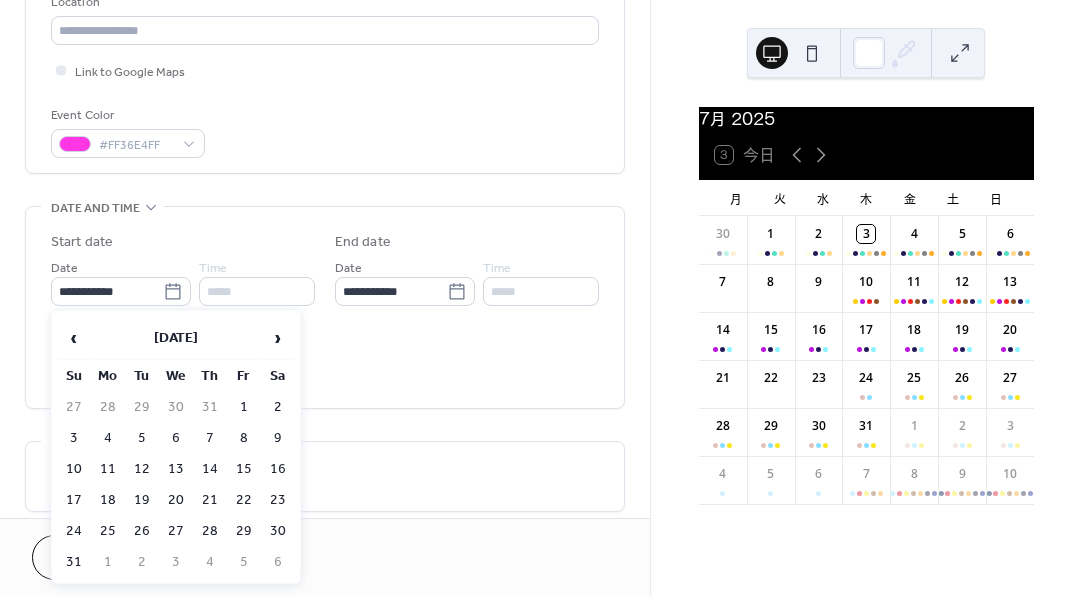 click on "‹ August 2025 › Su Mo Tu We Th Fr Sa 27 28 29 30 31 1 2 3 4 5 6 7 8 9 10 11 12 13 14 15 16 17 18 19 20 21 22 23 24 25 26 27 28 29 30 31 1 2 3 4 5 6" at bounding box center [176, 447] 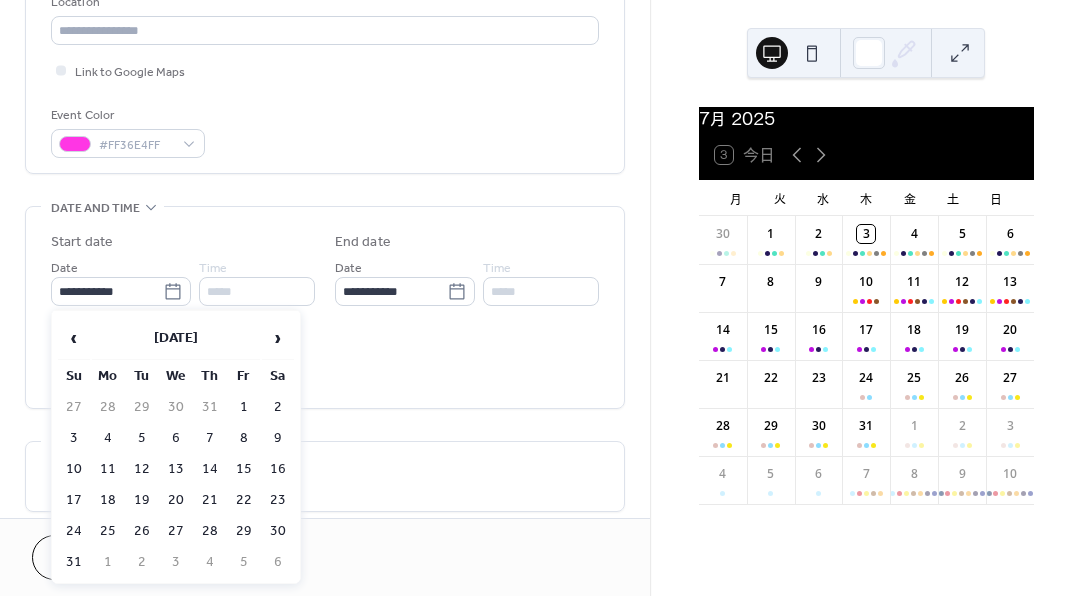 click on "14" at bounding box center [210, 469] 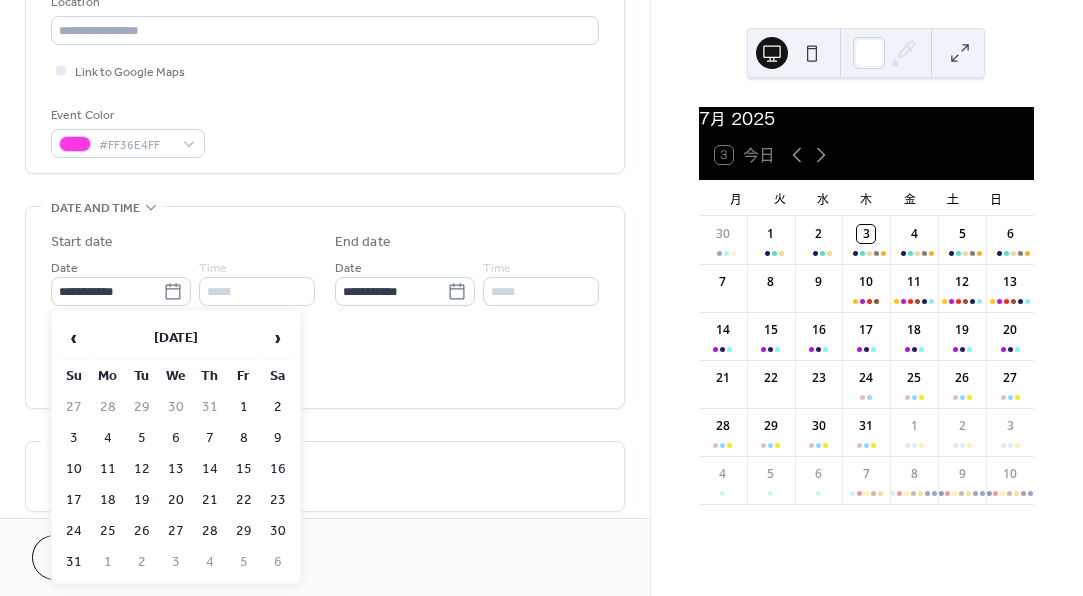 type on "**********" 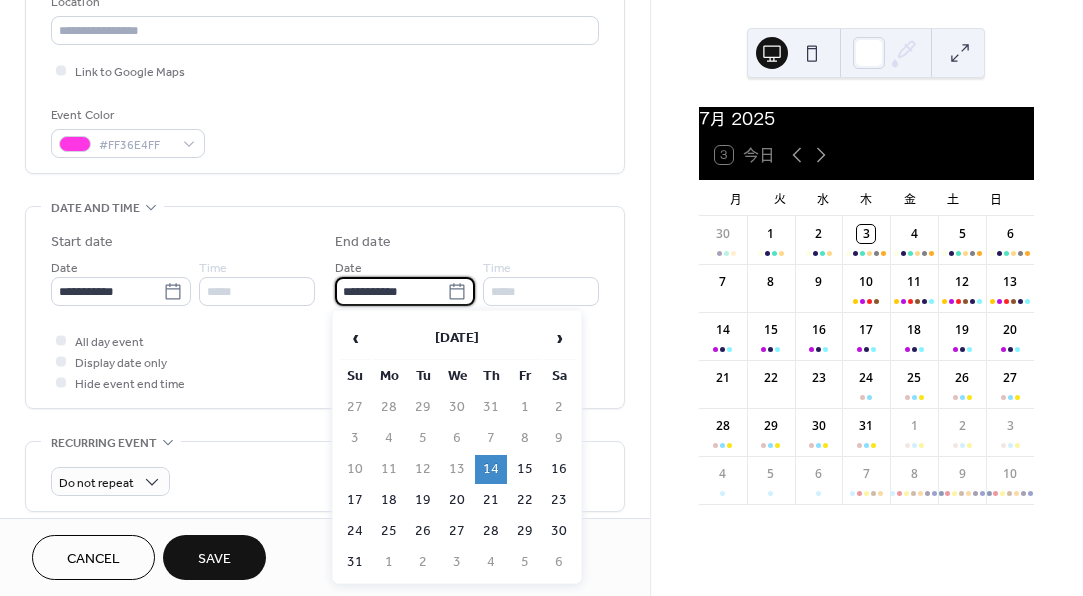 click on "**********" at bounding box center [391, 291] 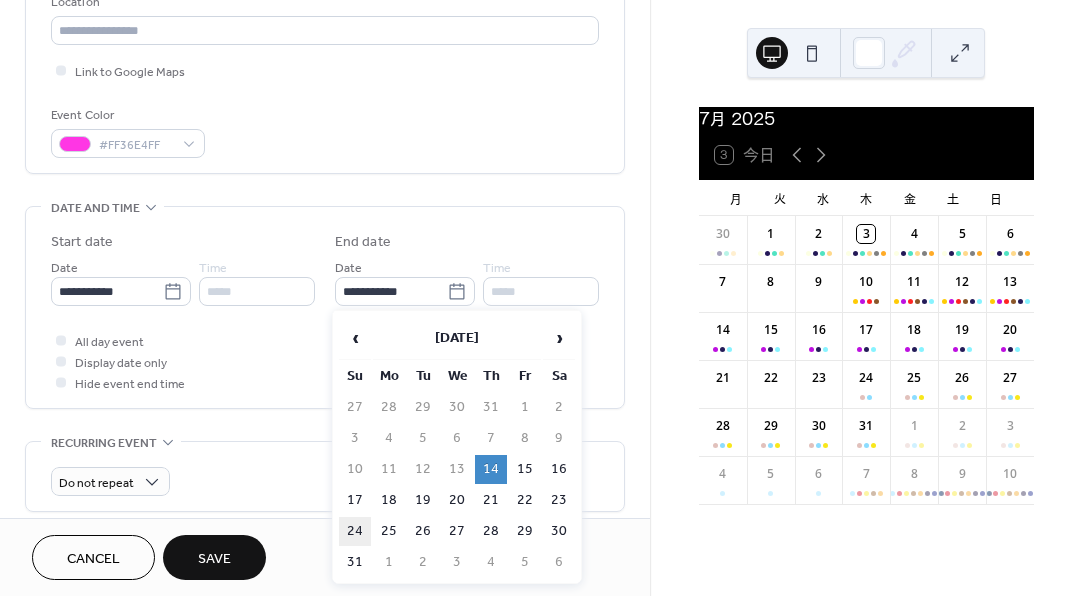click on "24" at bounding box center [355, 531] 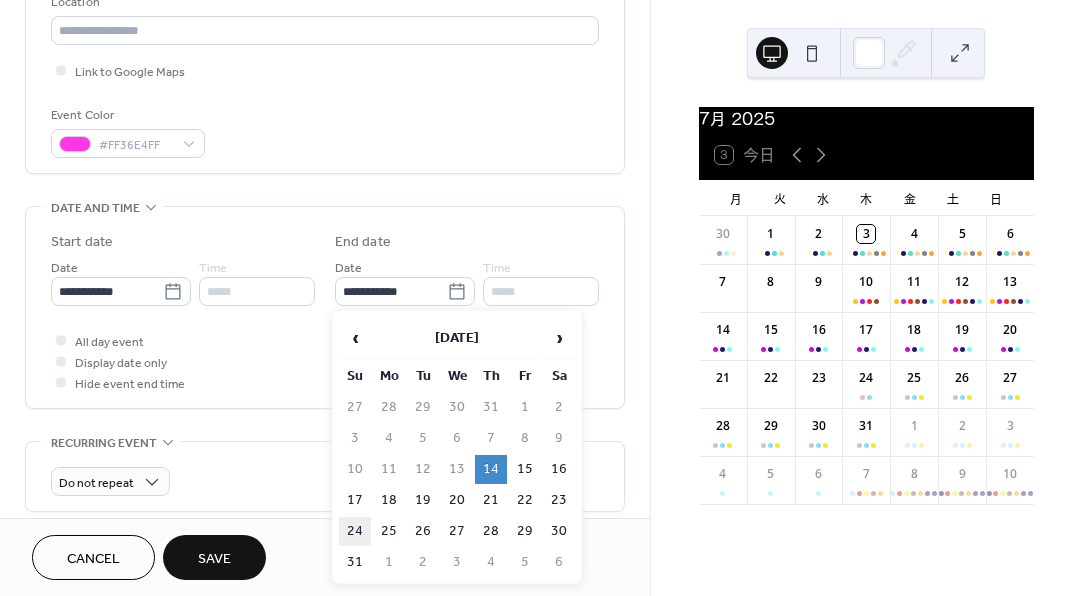 type on "**********" 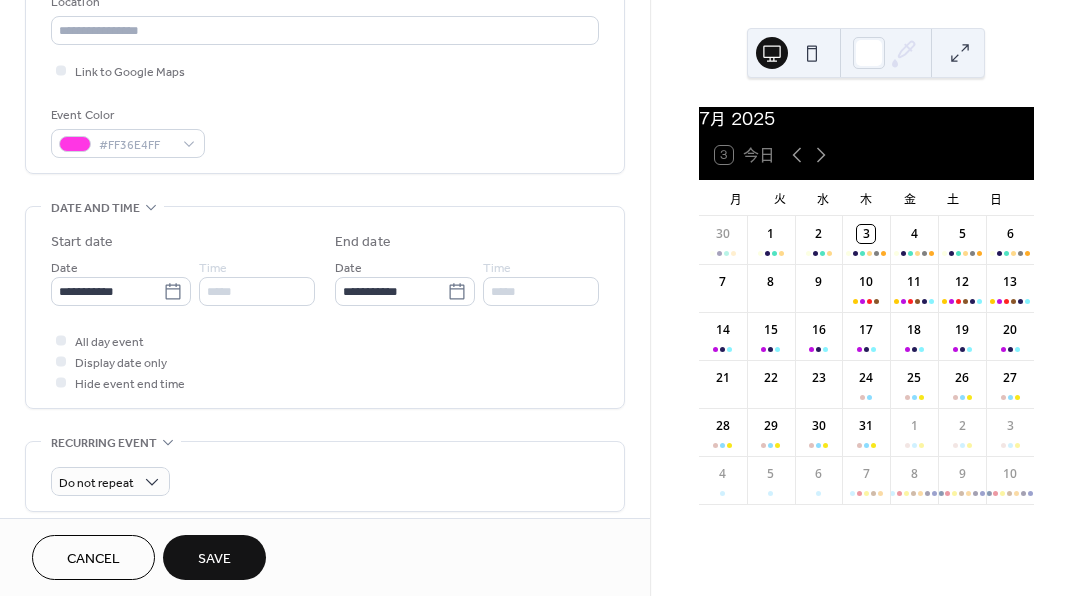 click on "Do not repeat" at bounding box center (325, 476) 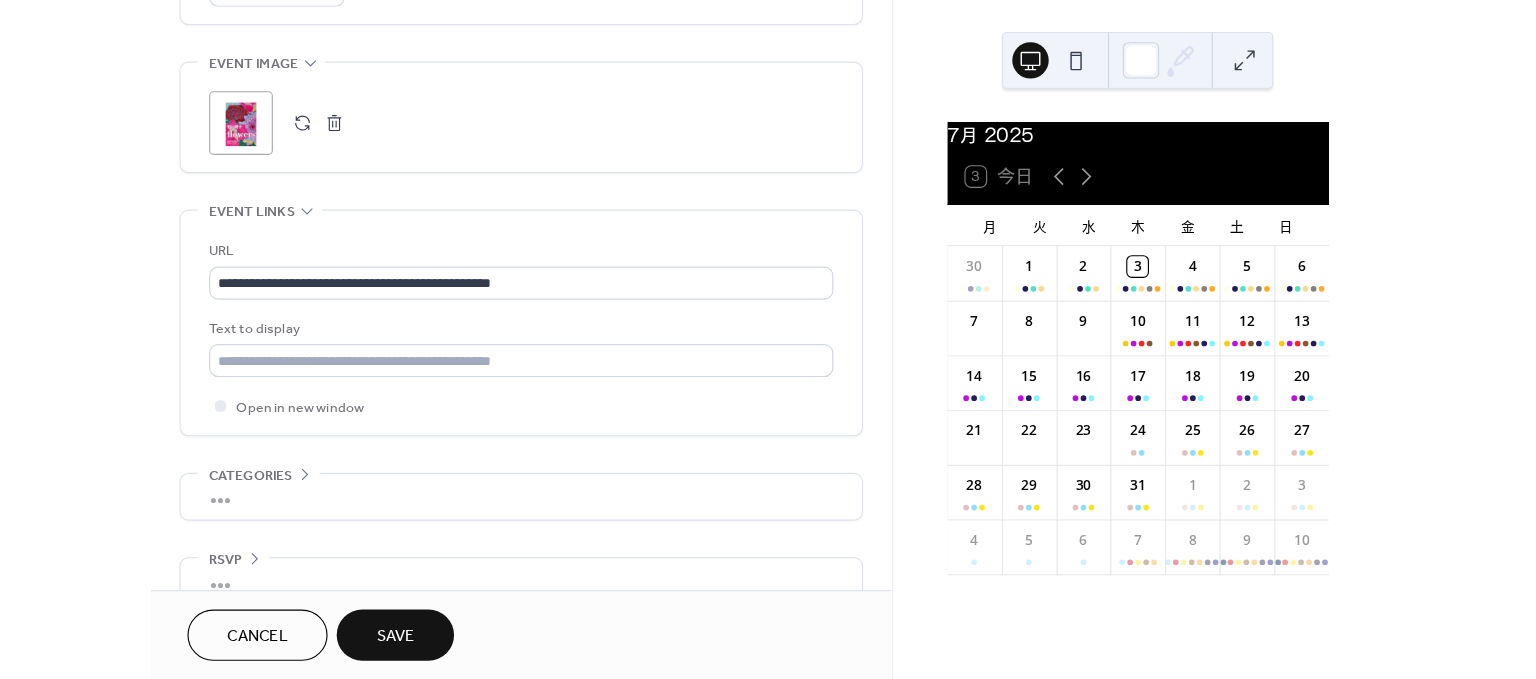 scroll, scrollTop: 965, scrollLeft: 0, axis: vertical 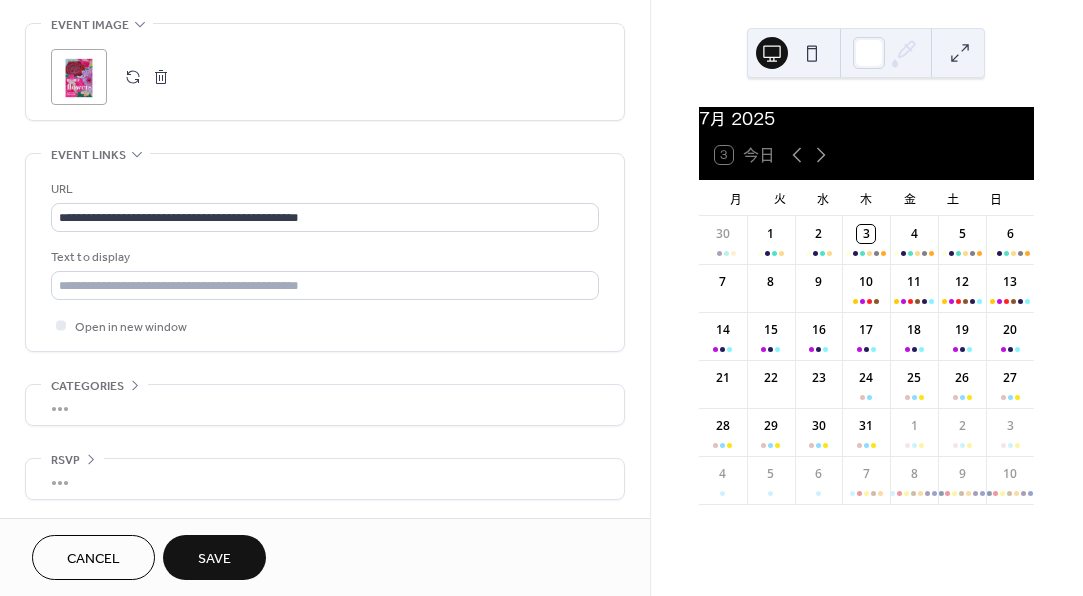 click on "Save" at bounding box center [214, 559] 